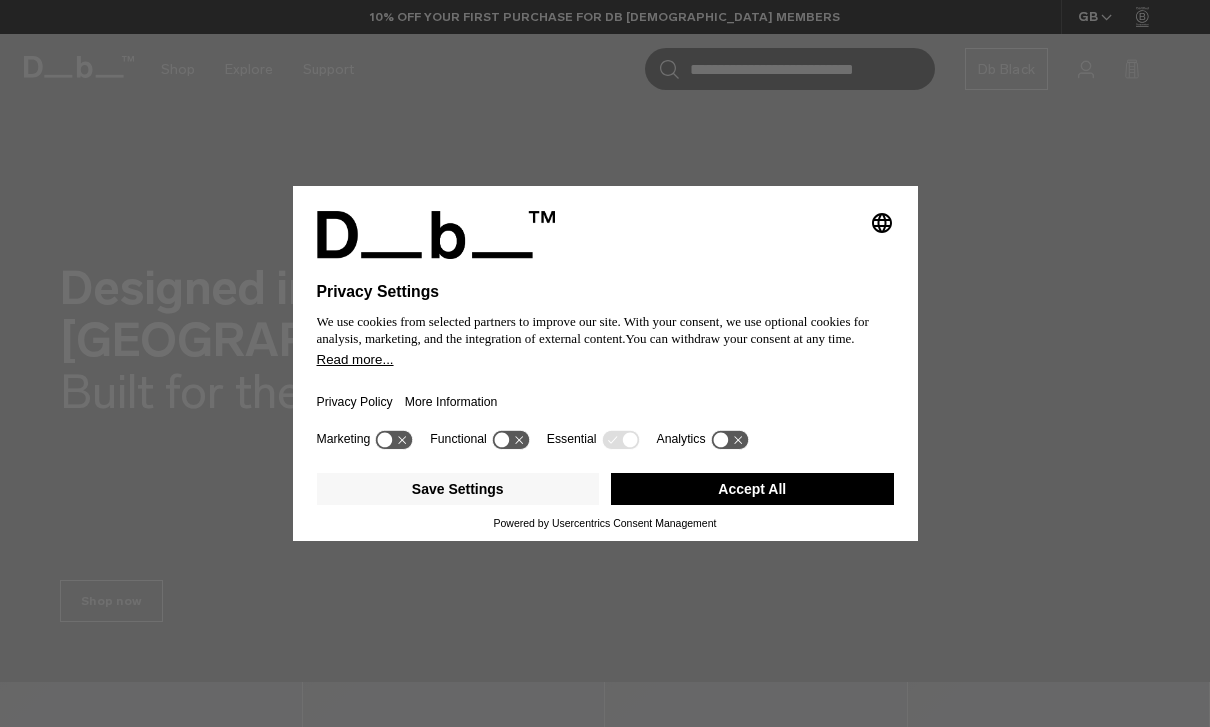 scroll, scrollTop: 0, scrollLeft: 0, axis: both 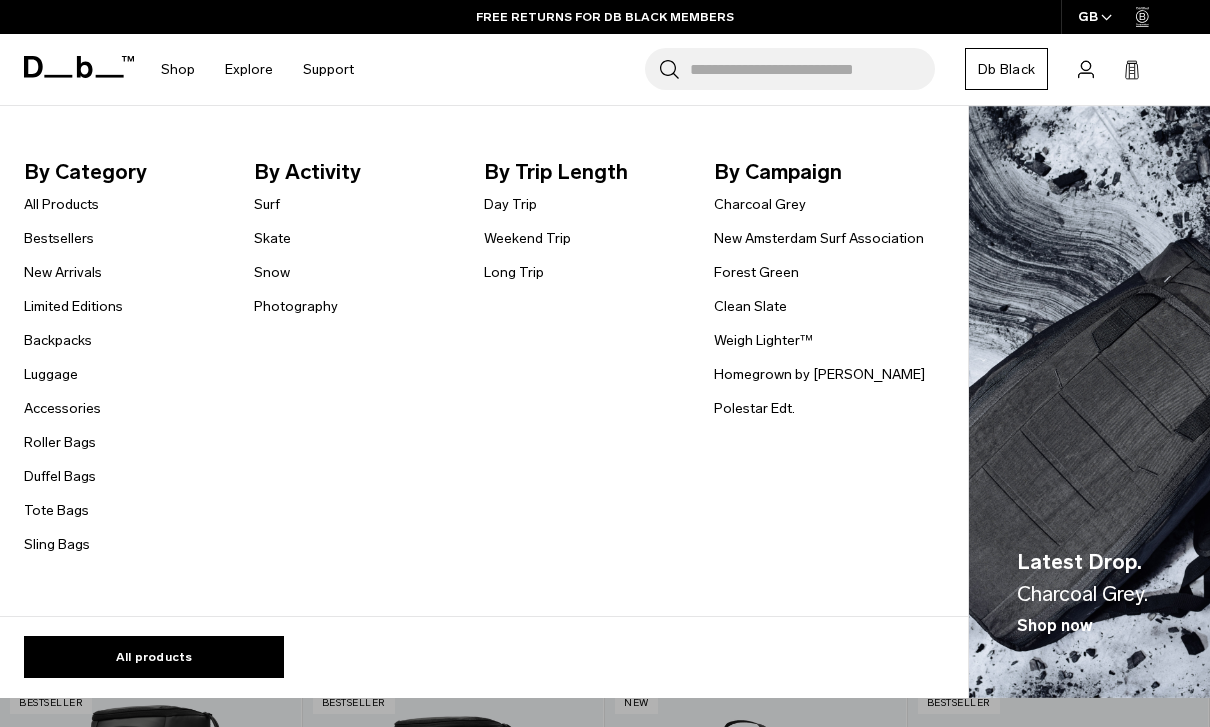 click on "Accessories" at bounding box center (62, 408) 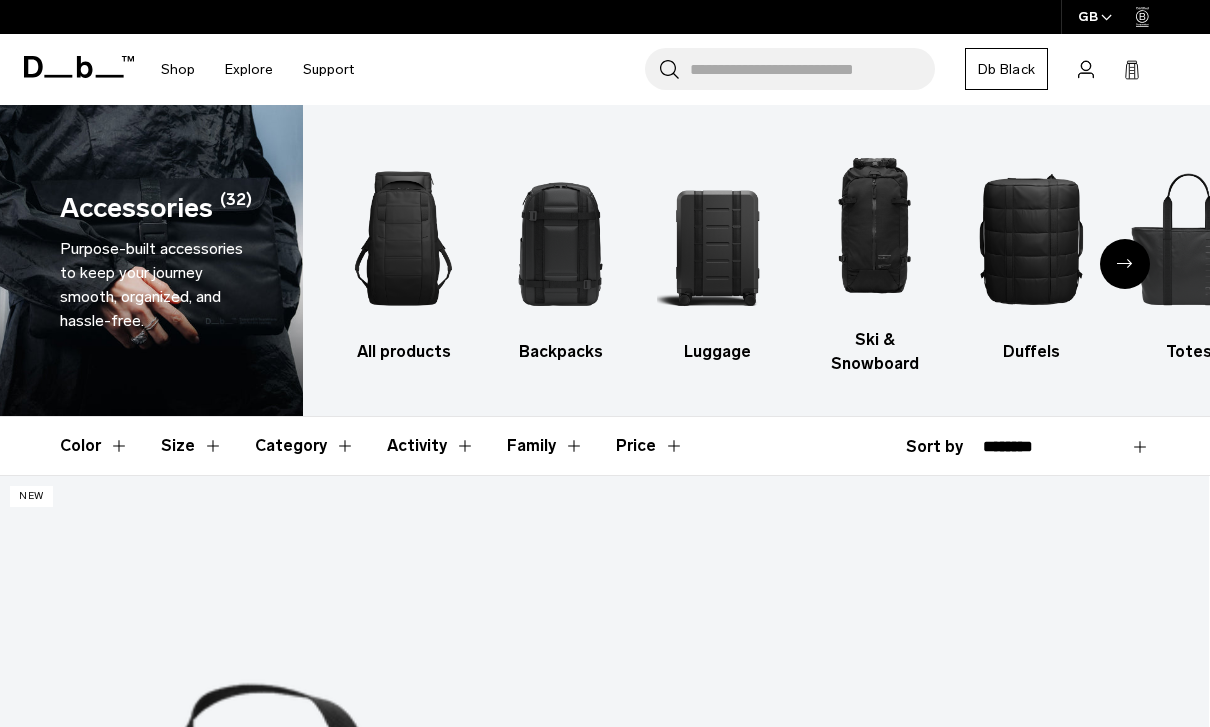 scroll, scrollTop: 0, scrollLeft: 0, axis: both 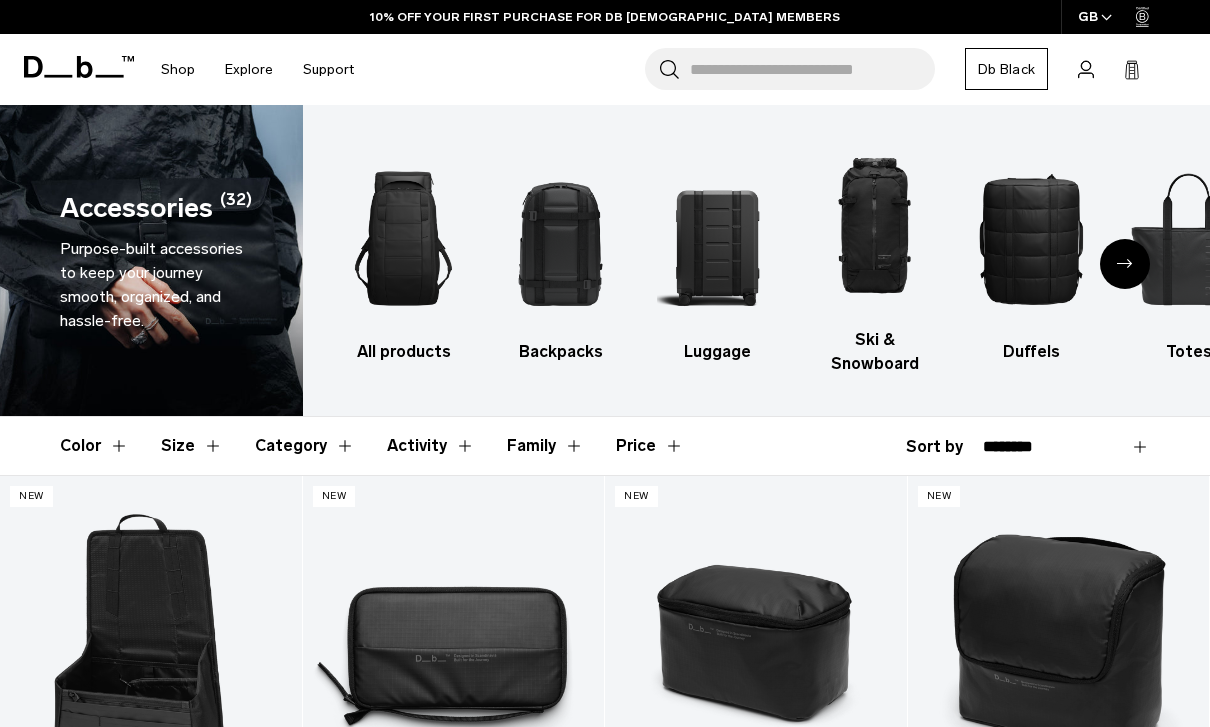 click at bounding box center (1125, 264) 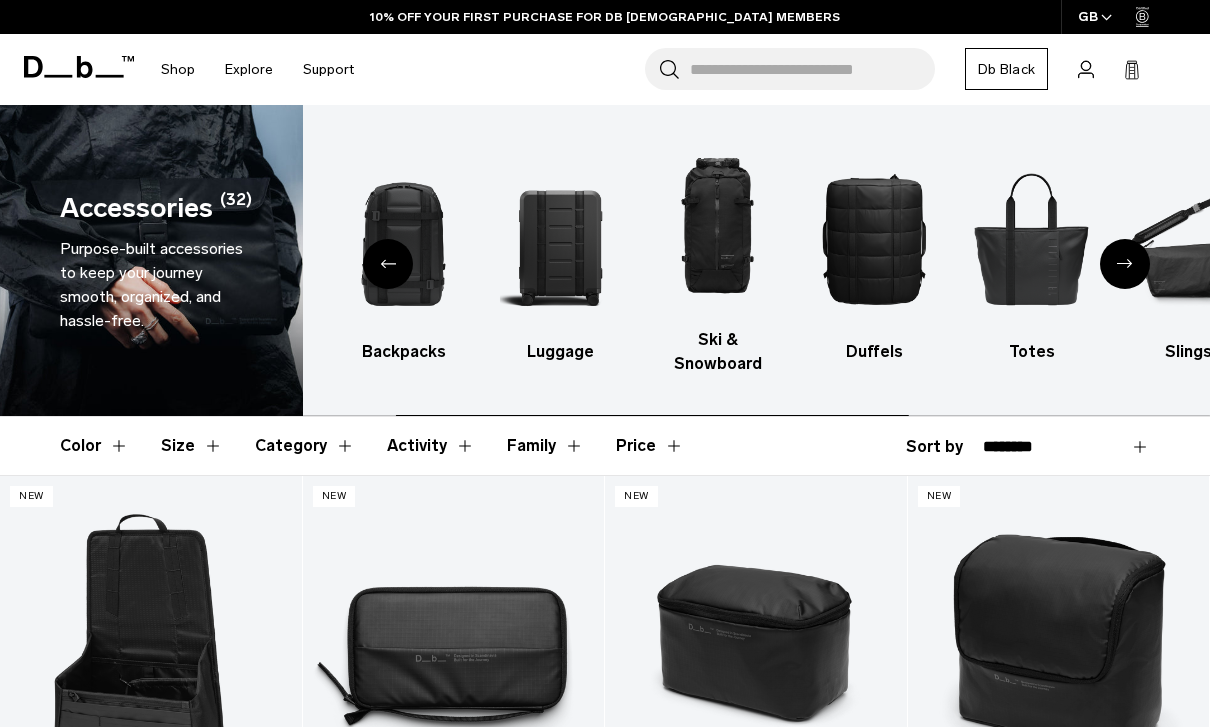 click 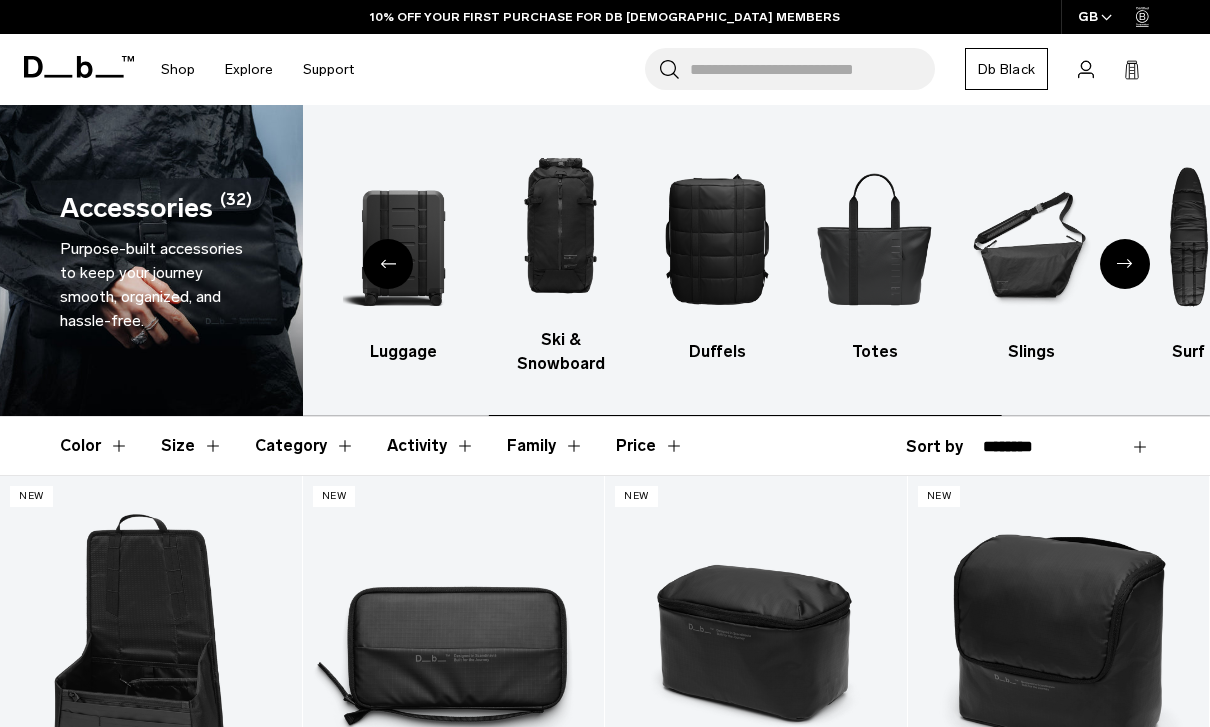 click at bounding box center [1125, 264] 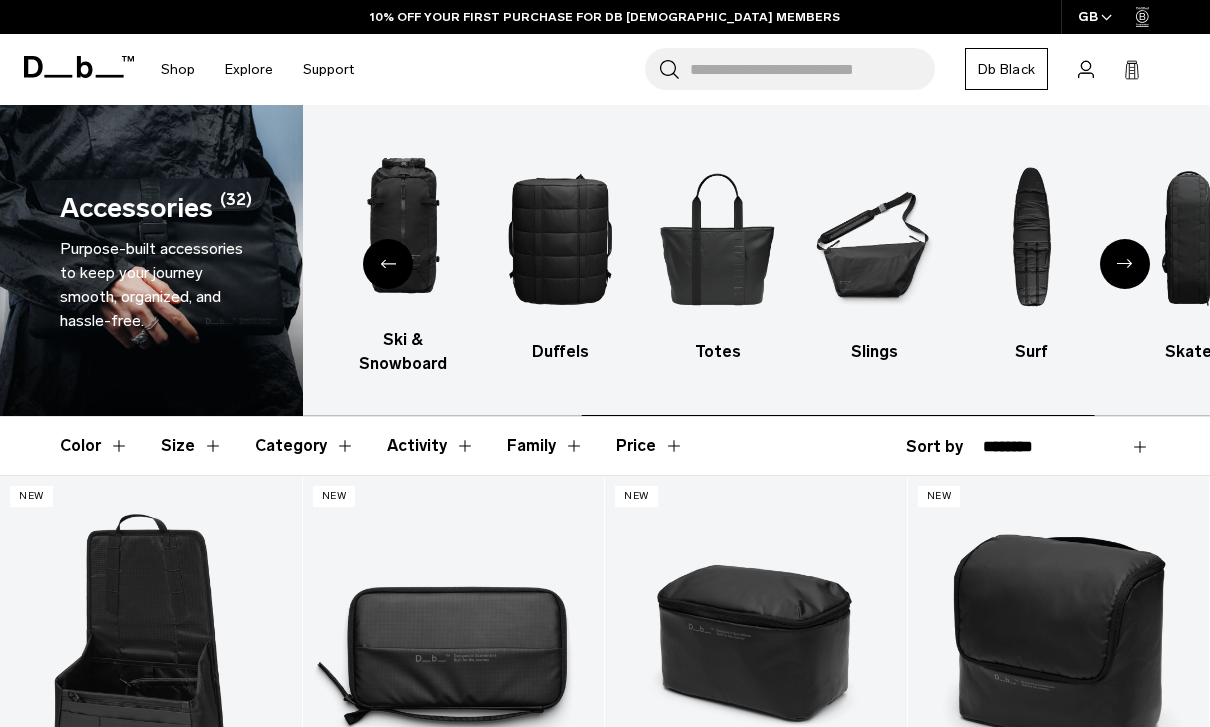 click at bounding box center (875, 238) 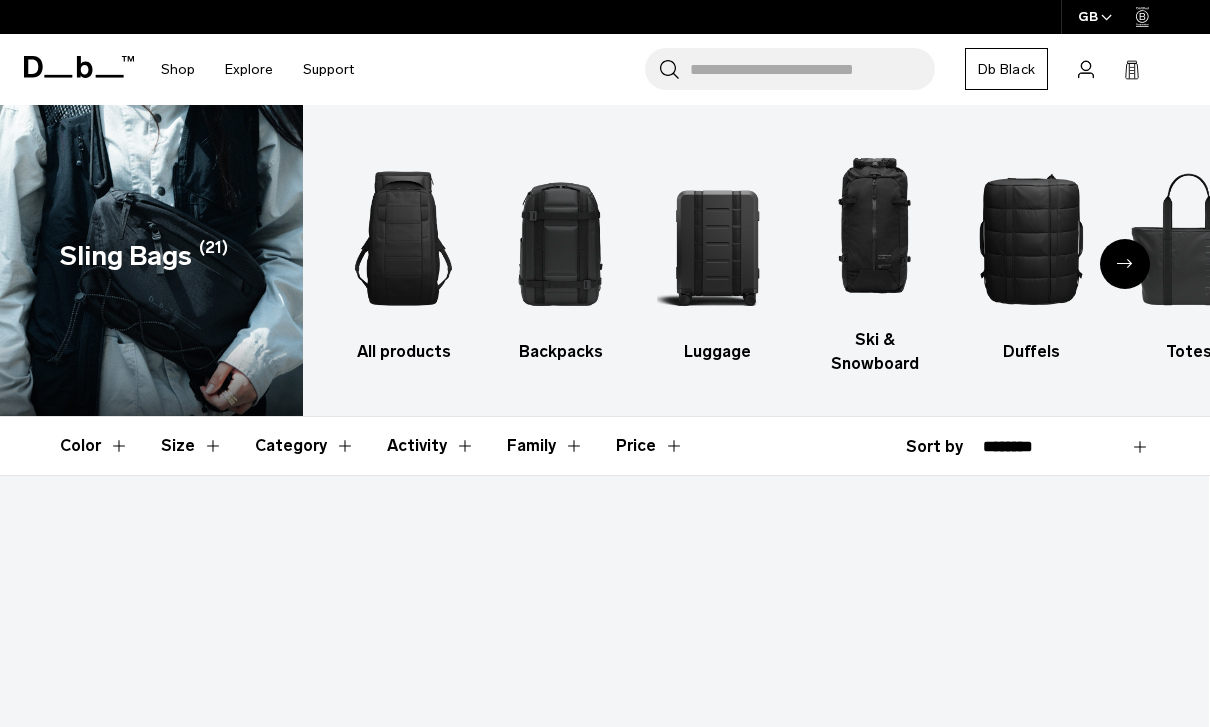 scroll, scrollTop: 0, scrollLeft: 0, axis: both 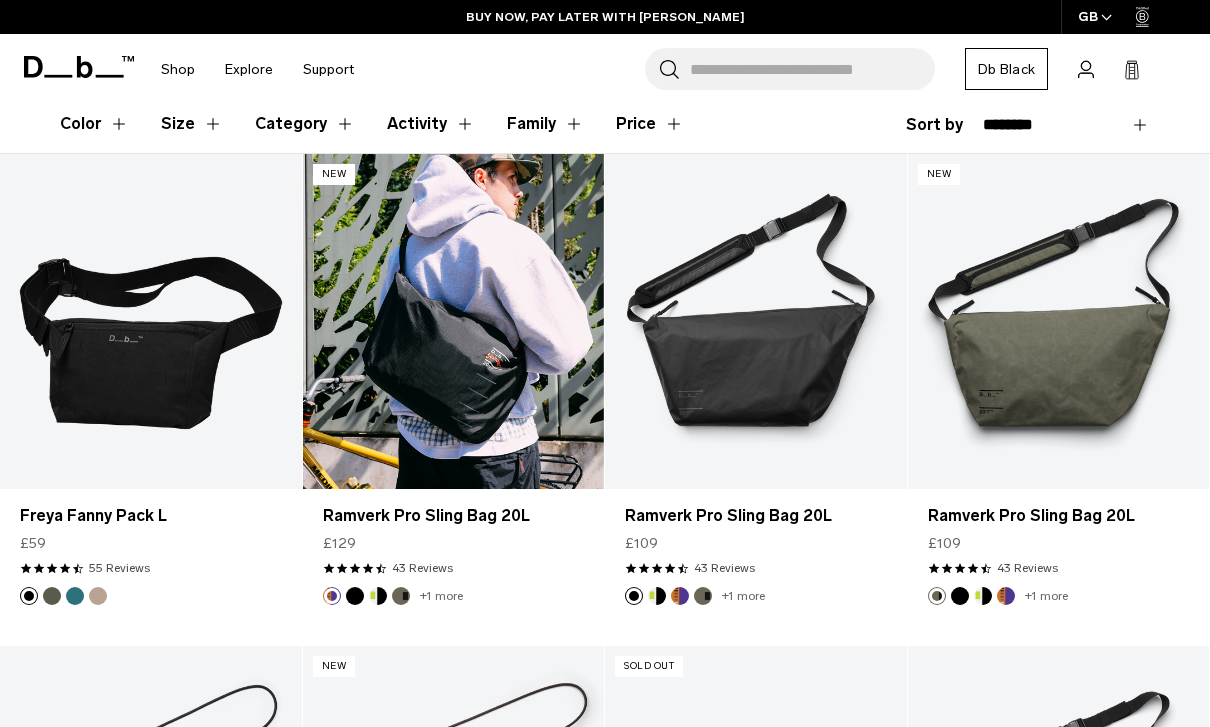 click at bounding box center (454, 321) 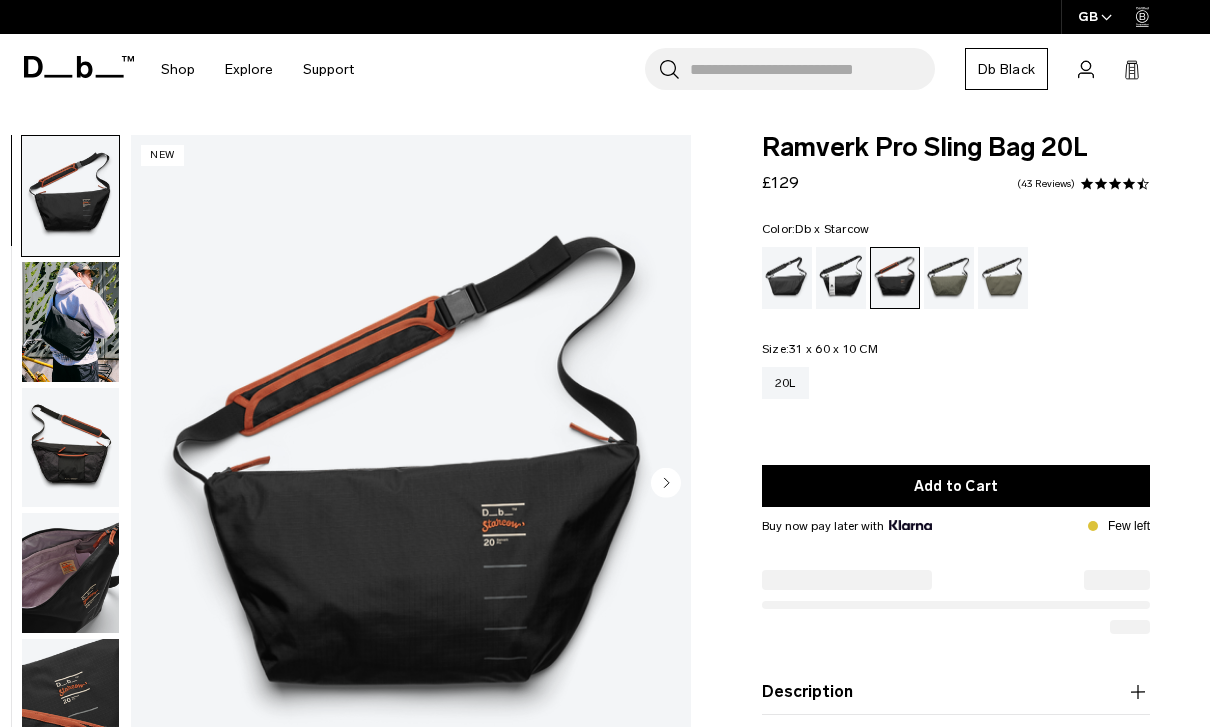 scroll, scrollTop: 0, scrollLeft: 0, axis: both 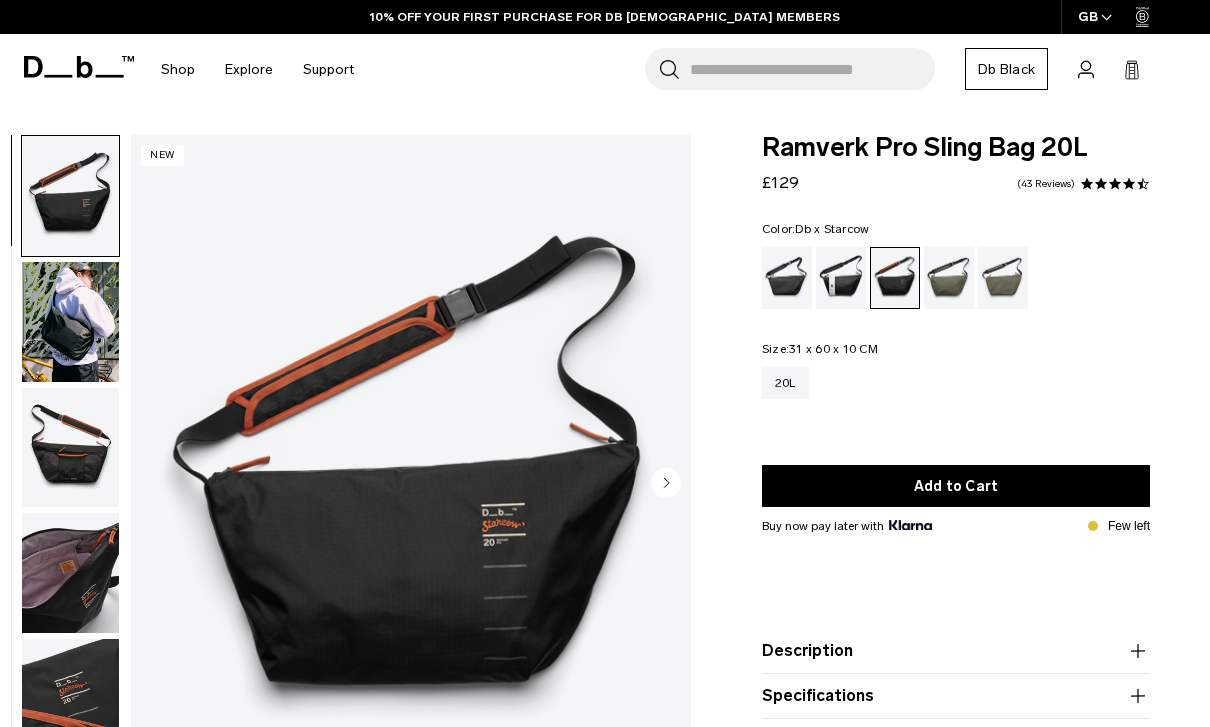 click at bounding box center (70, 448) 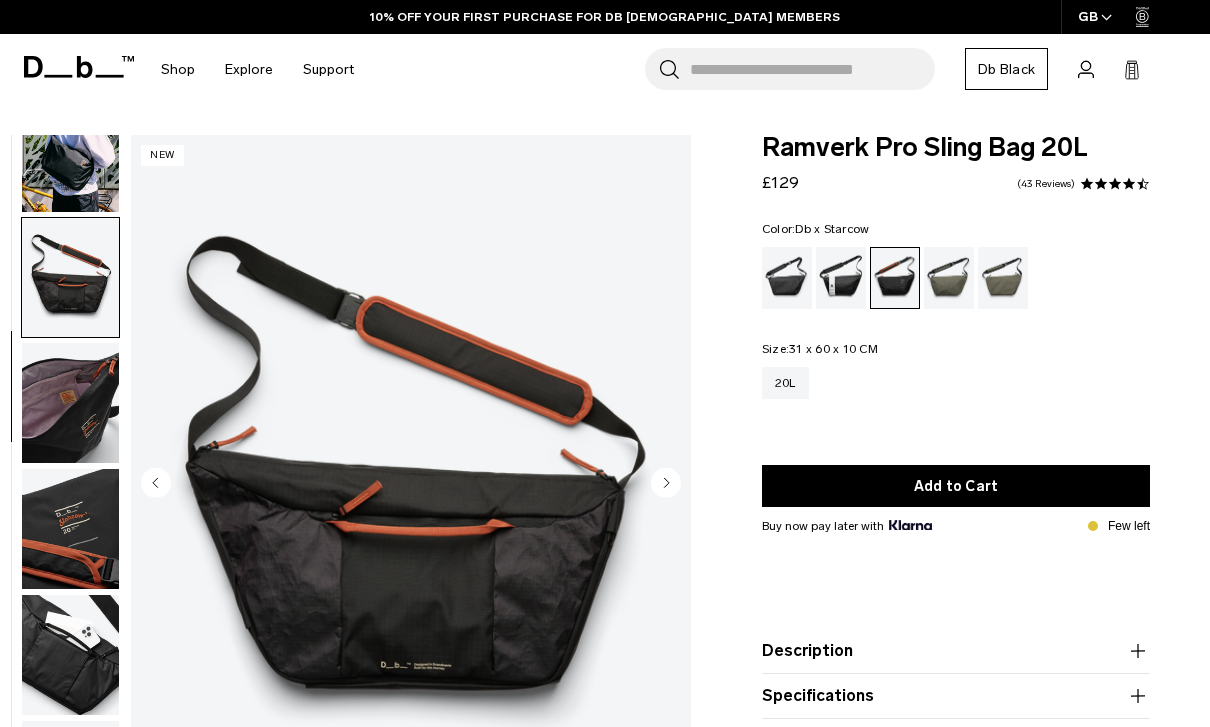 scroll, scrollTop: 181, scrollLeft: 0, axis: vertical 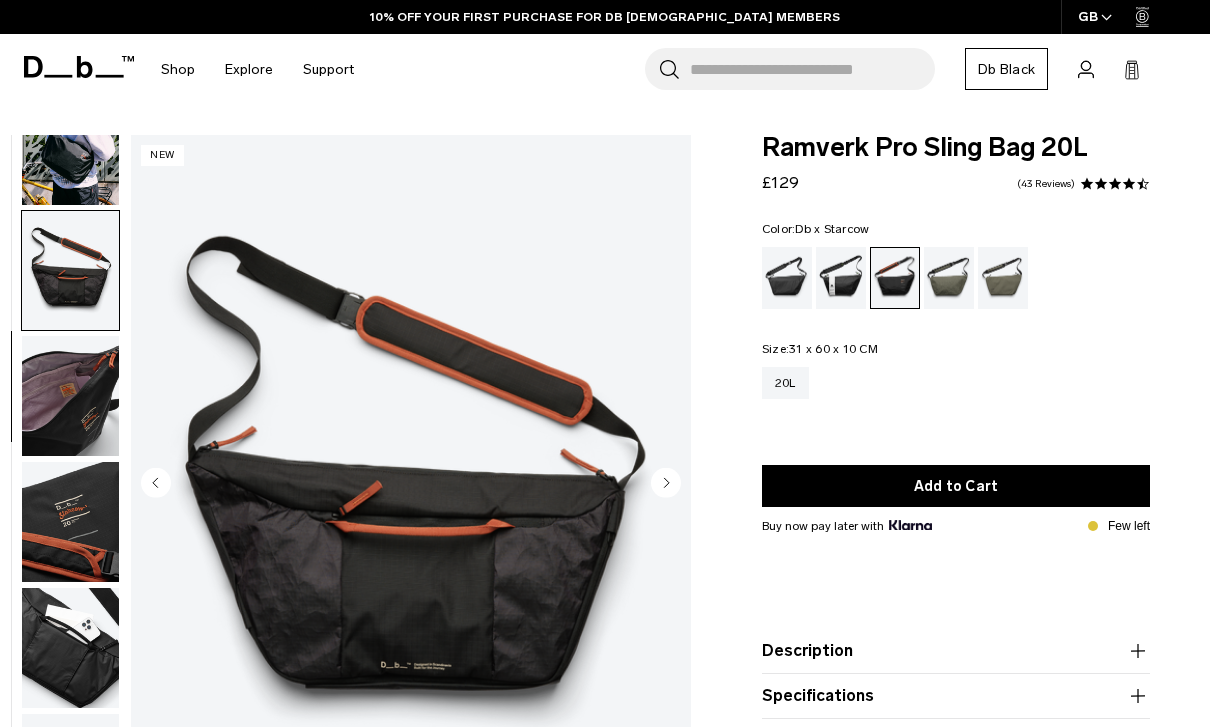 click at bounding box center [70, 396] 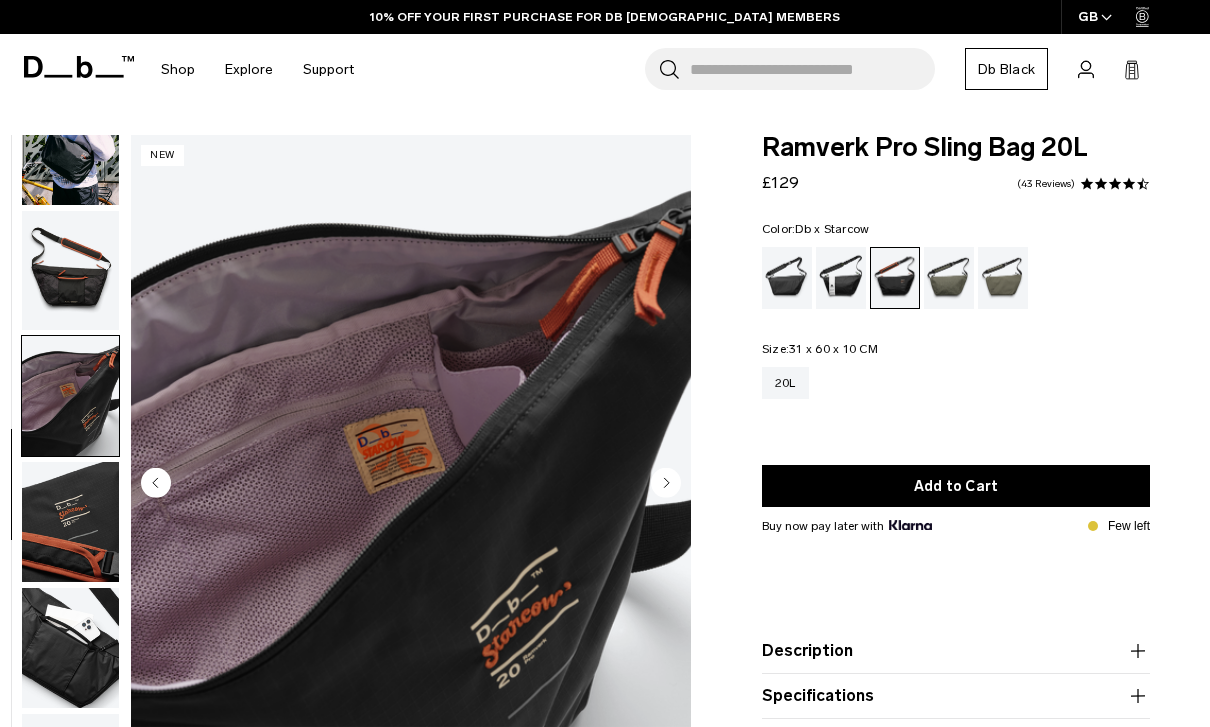 scroll, scrollTop: 182, scrollLeft: 0, axis: vertical 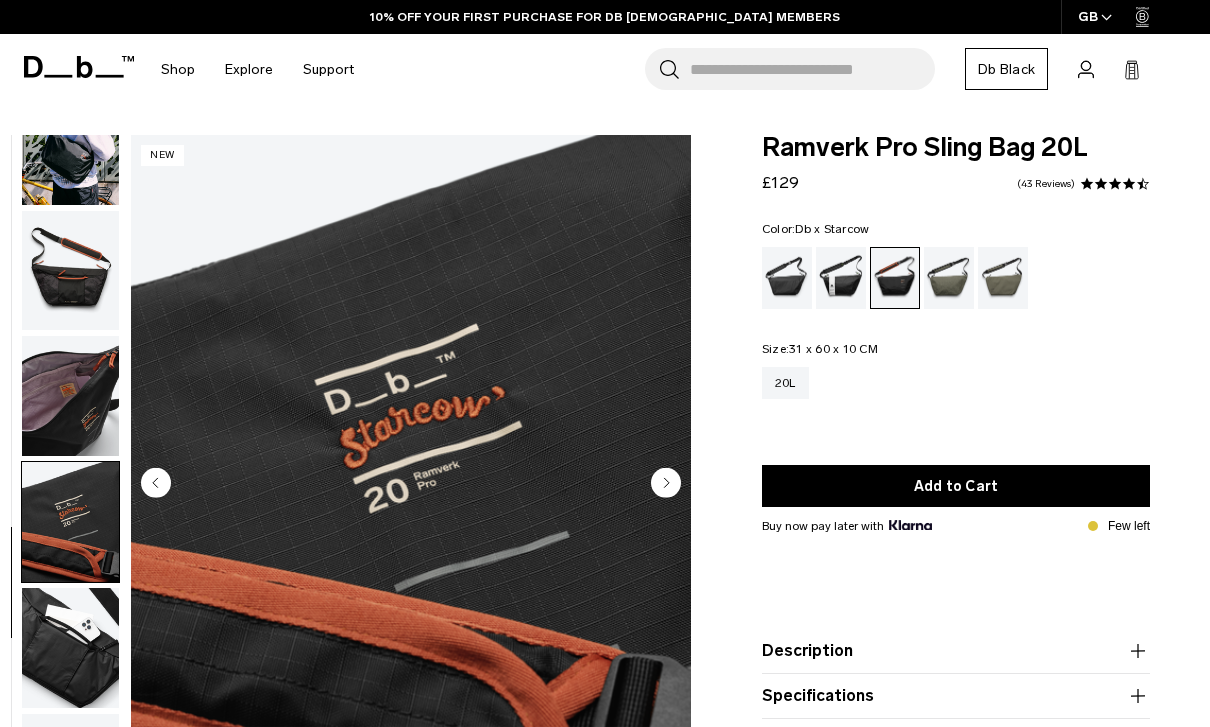click at bounding box center [70, 648] 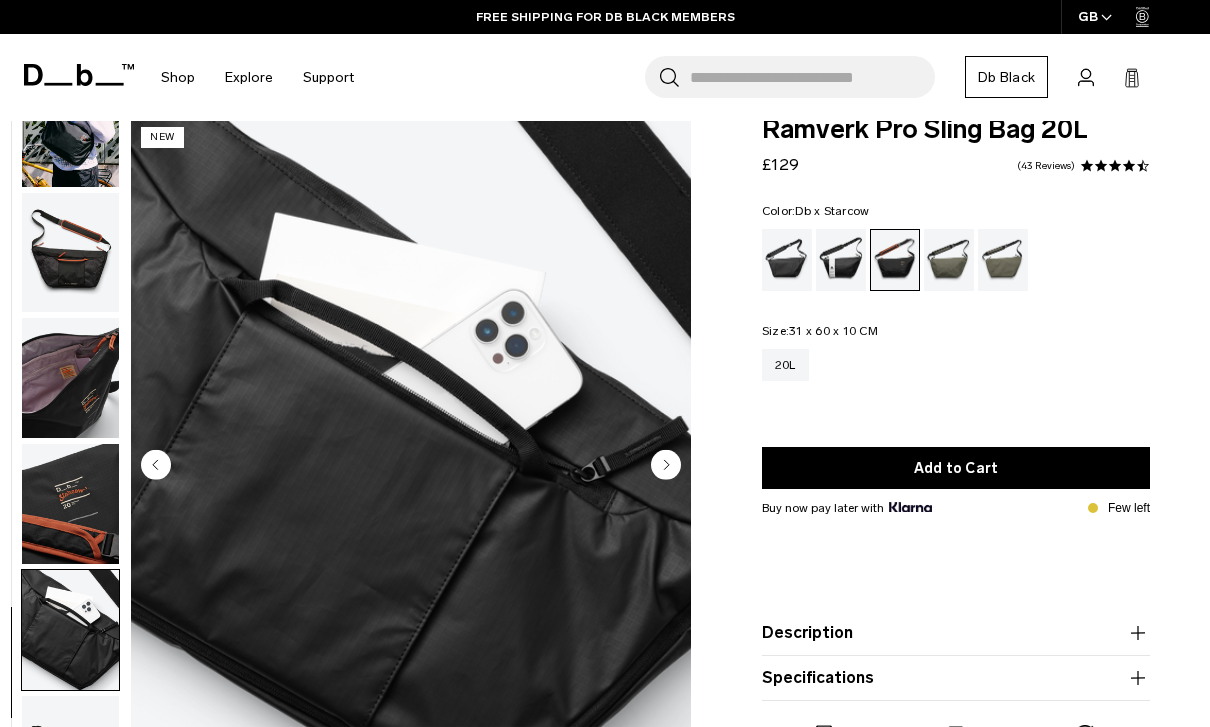 scroll, scrollTop: 3, scrollLeft: 0, axis: vertical 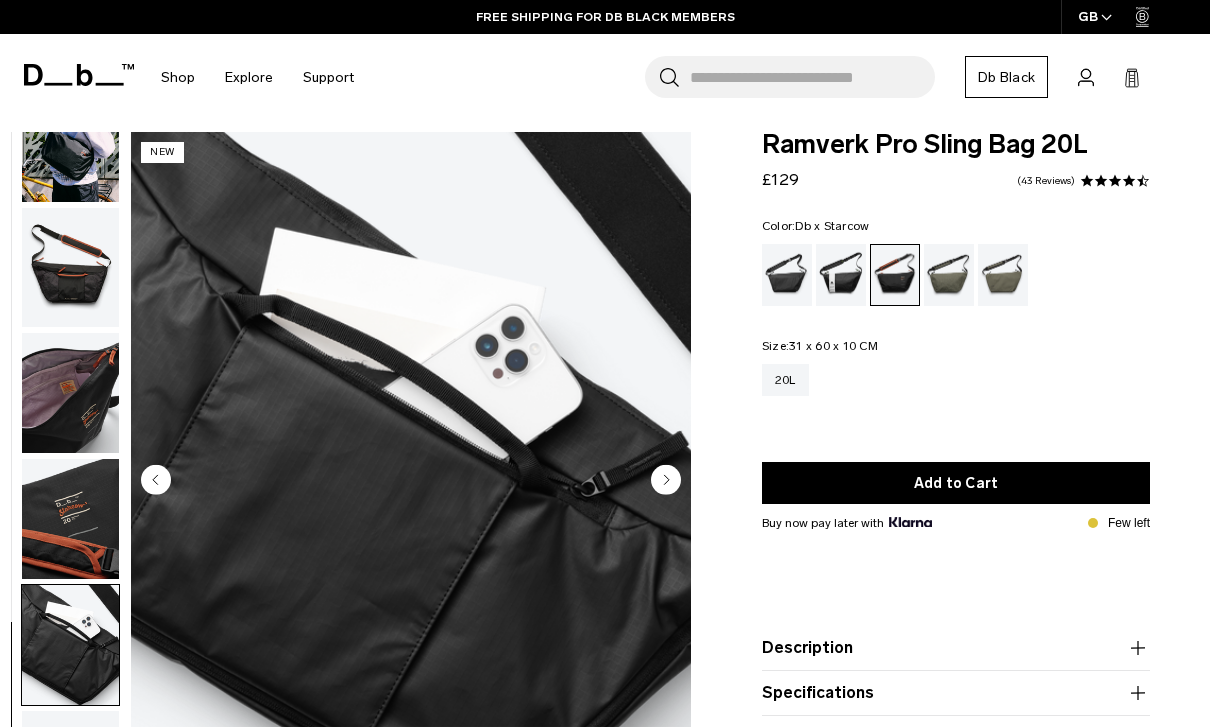 click at bounding box center (70, 268) 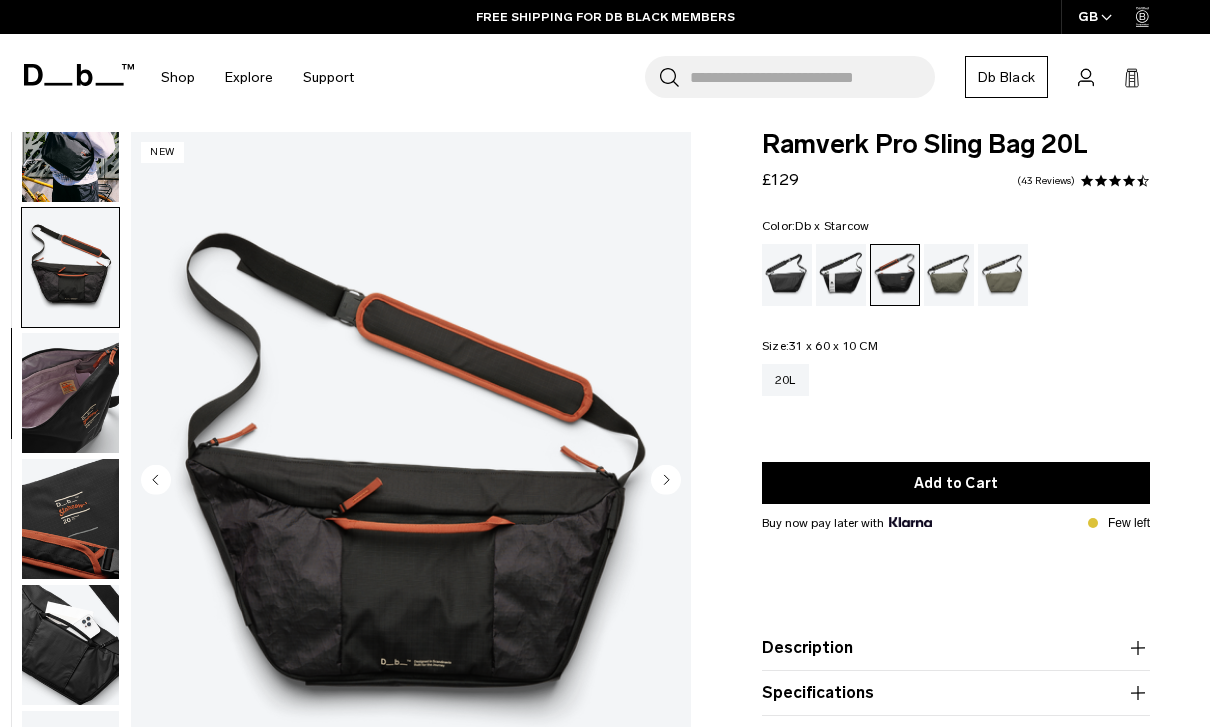 click at bounding box center (70, 142) 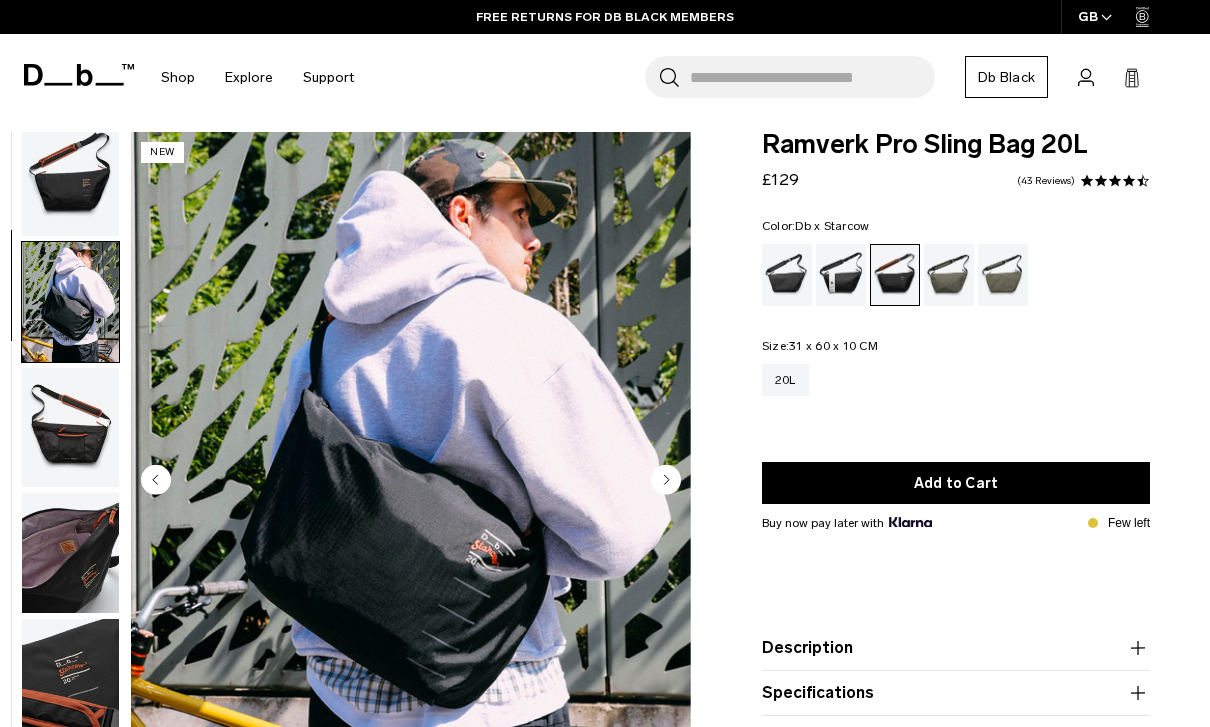 click at bounding box center (70, 176) 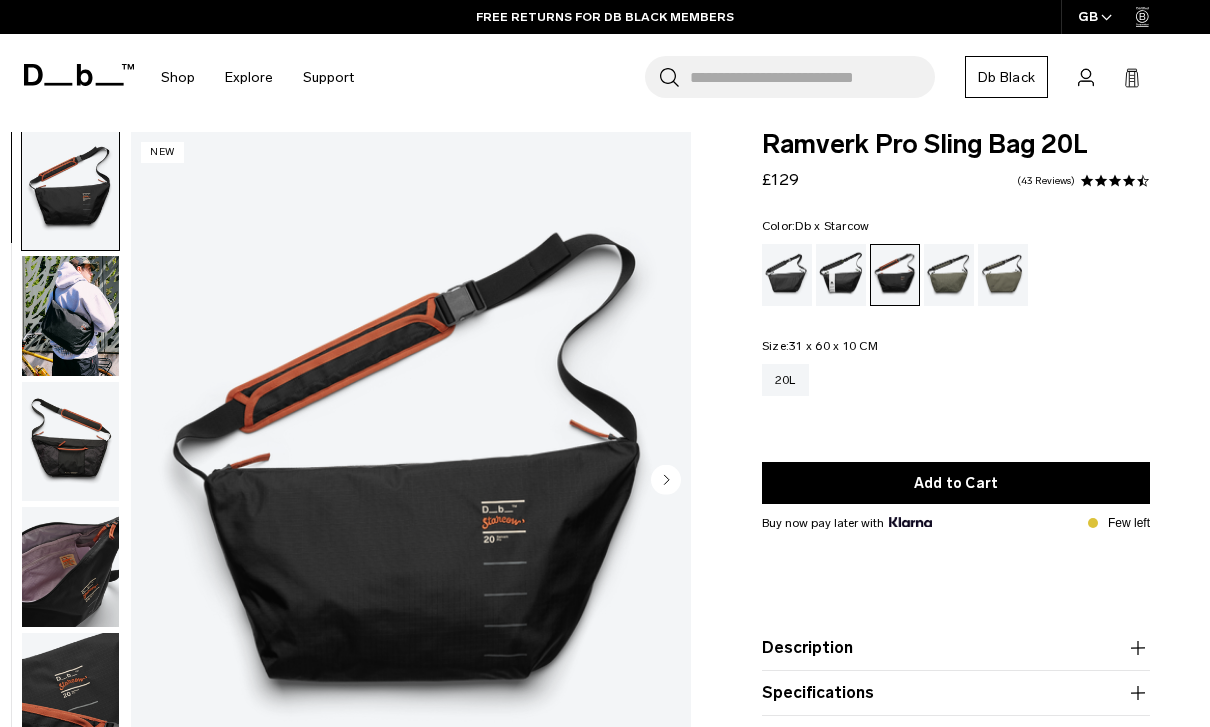 scroll, scrollTop: 0, scrollLeft: 0, axis: both 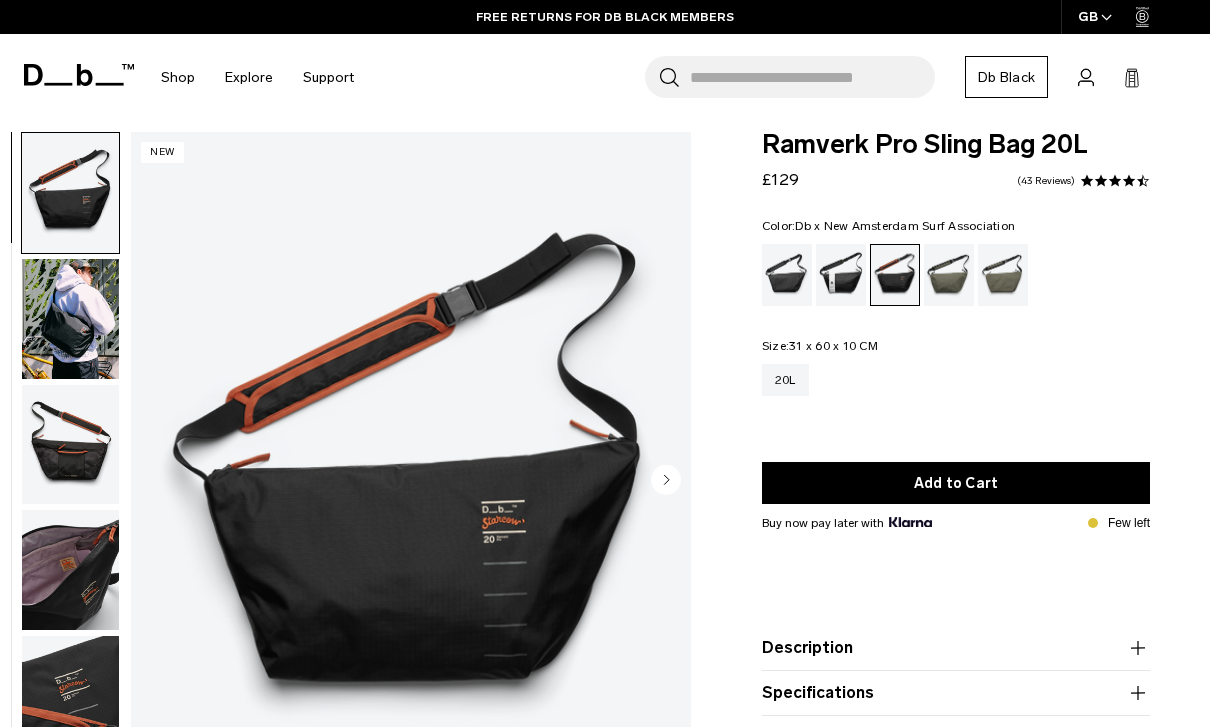 click at bounding box center (841, 275) 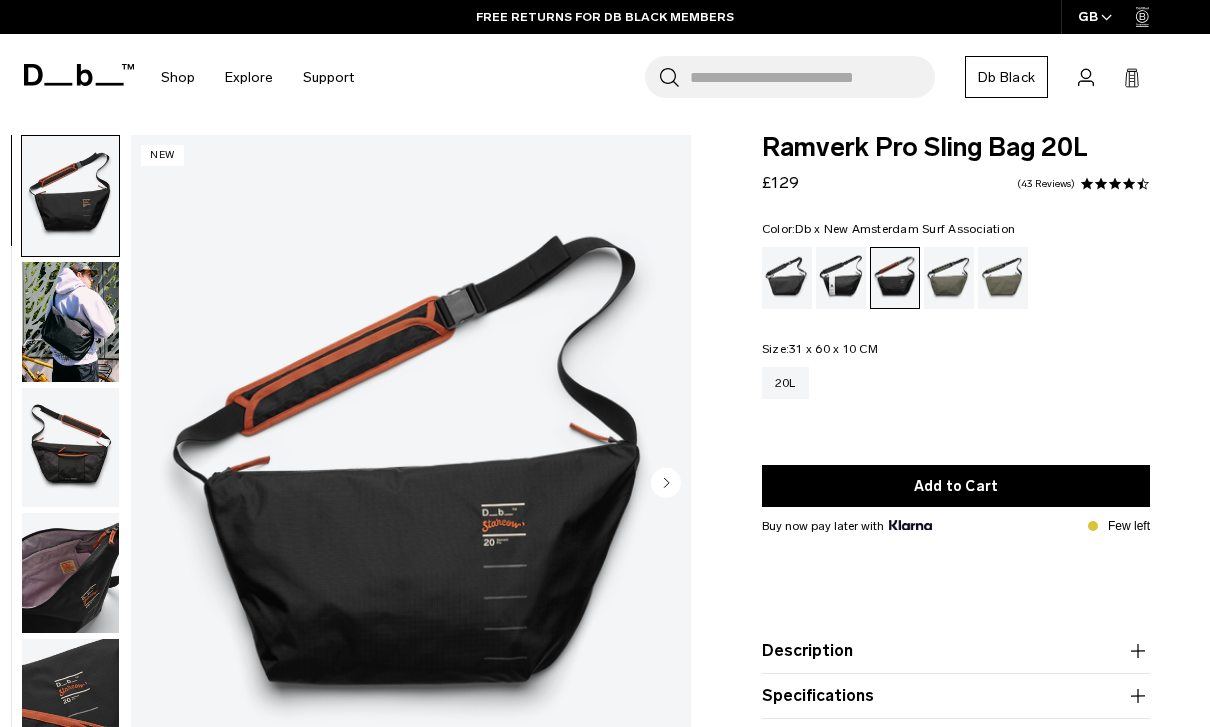 scroll, scrollTop: 67, scrollLeft: 0, axis: vertical 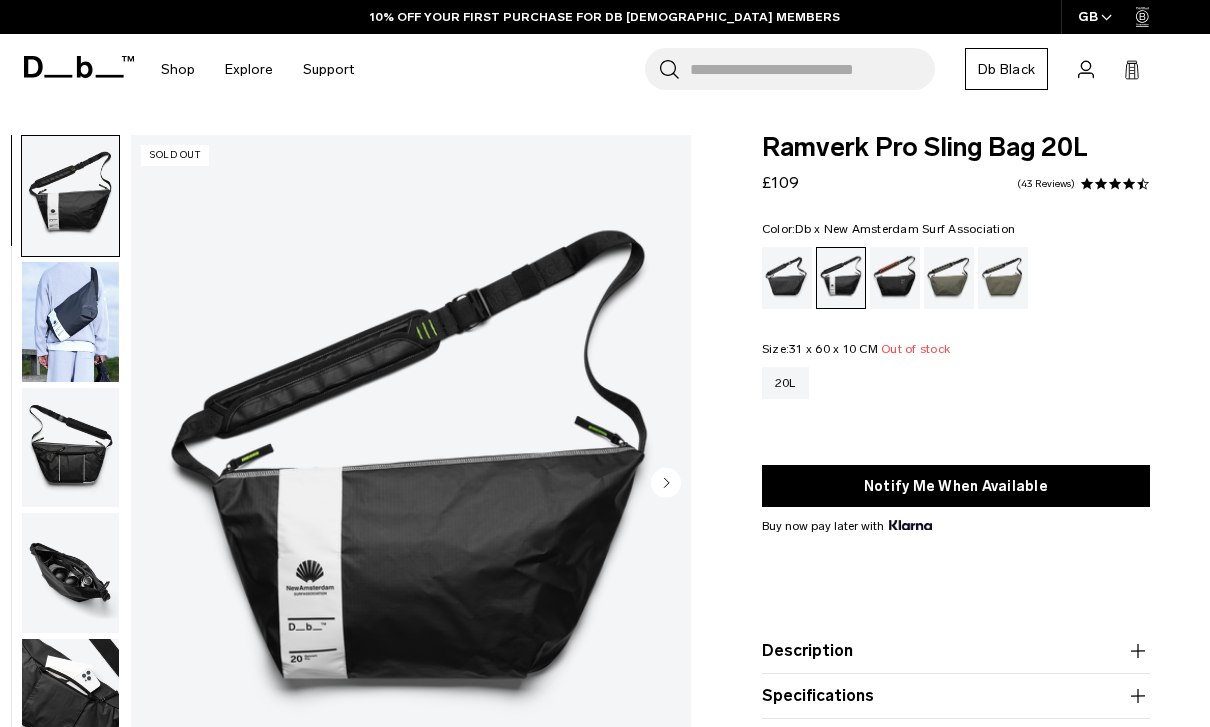 click at bounding box center [70, 322] 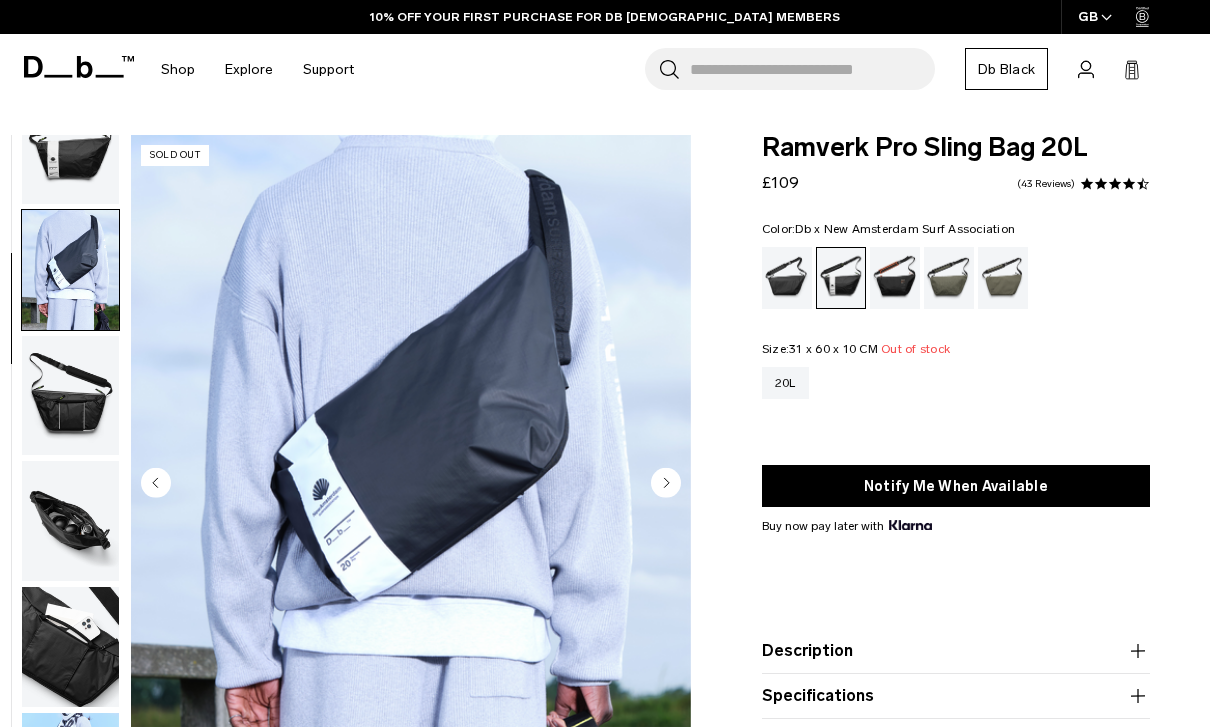 scroll, scrollTop: 58, scrollLeft: 0, axis: vertical 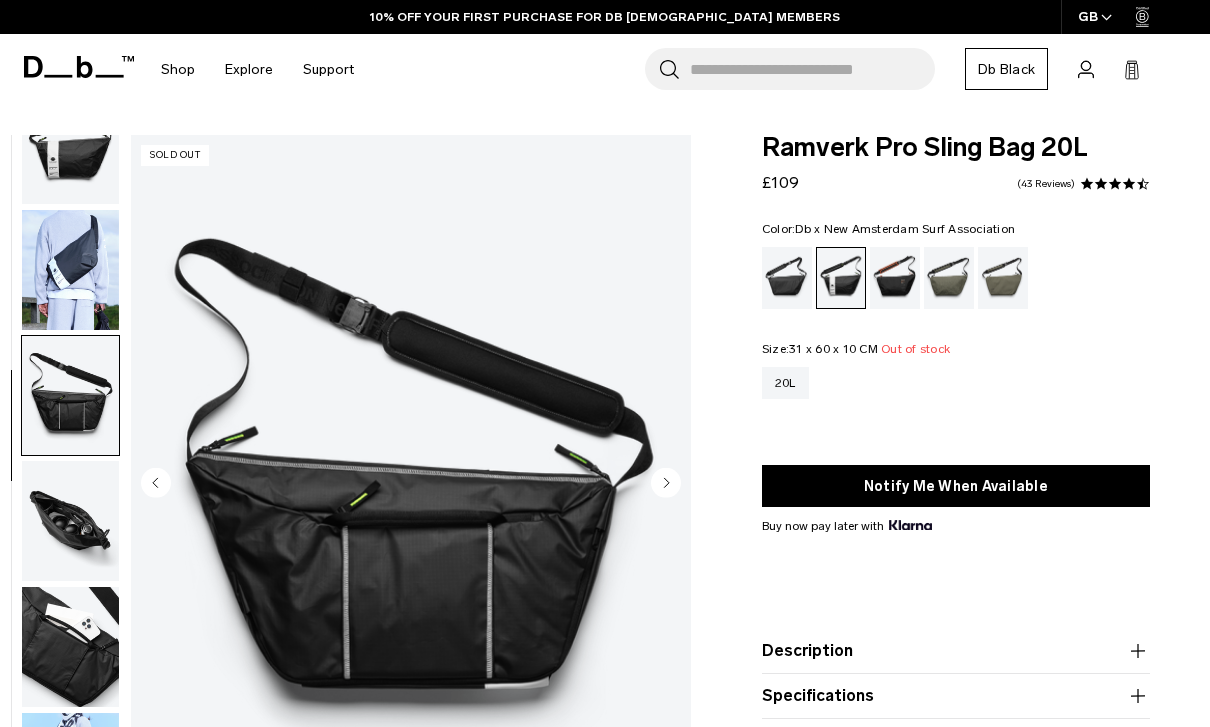 click at bounding box center (70, 521) 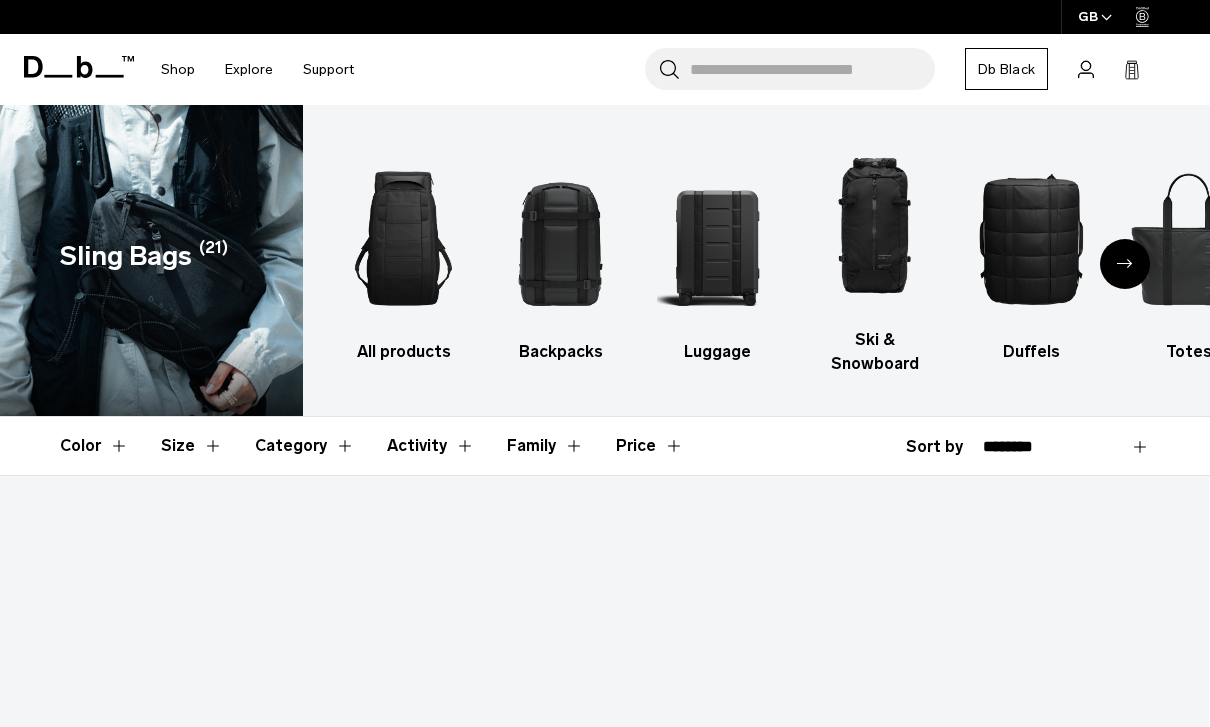scroll, scrollTop: 0, scrollLeft: 0, axis: both 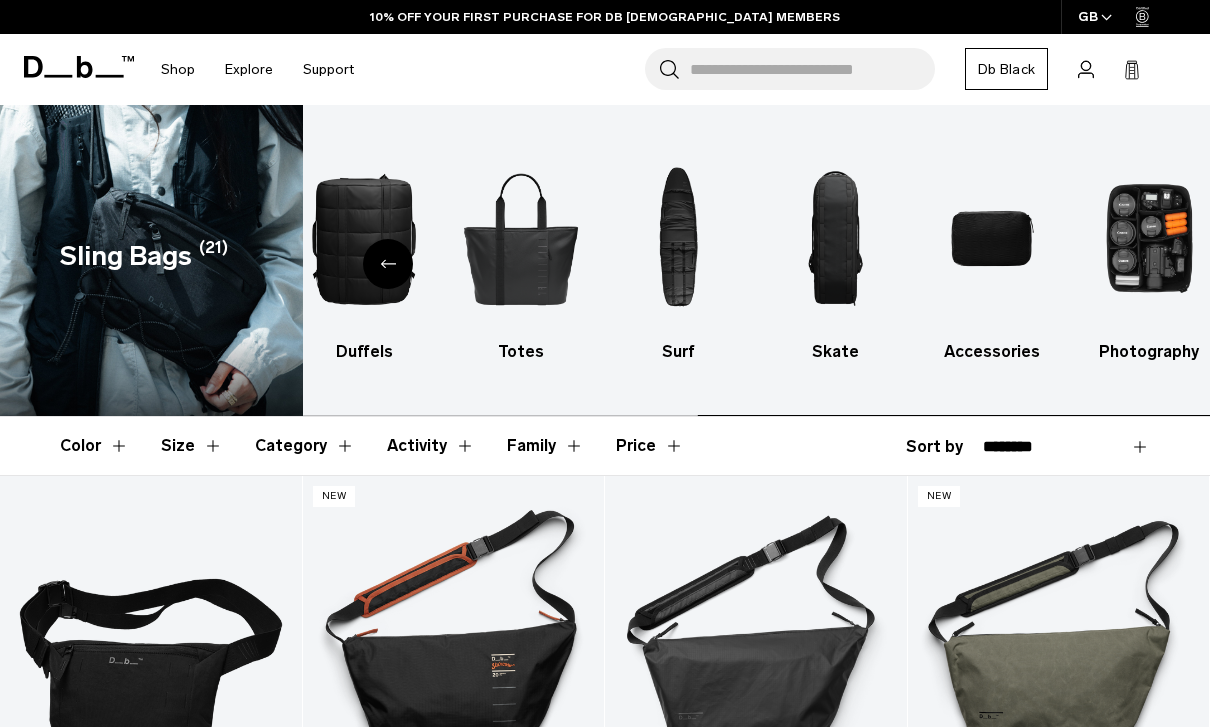click at bounding box center (1149, 238) 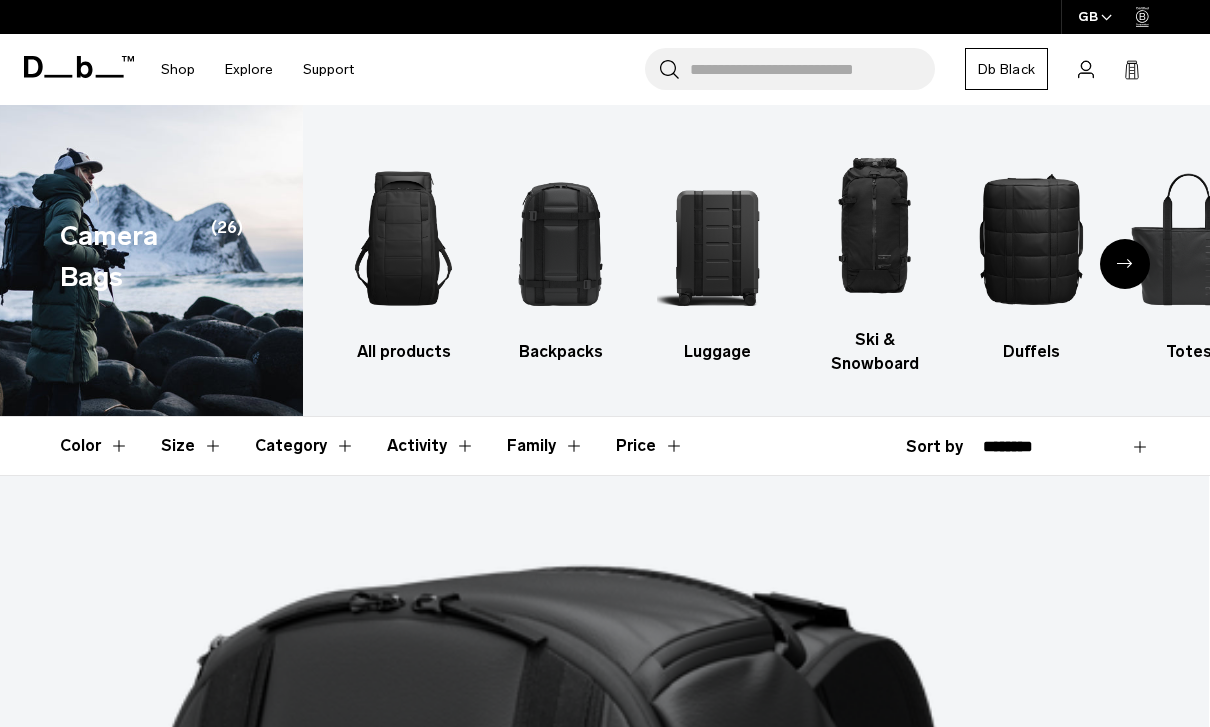 scroll, scrollTop: 0, scrollLeft: 0, axis: both 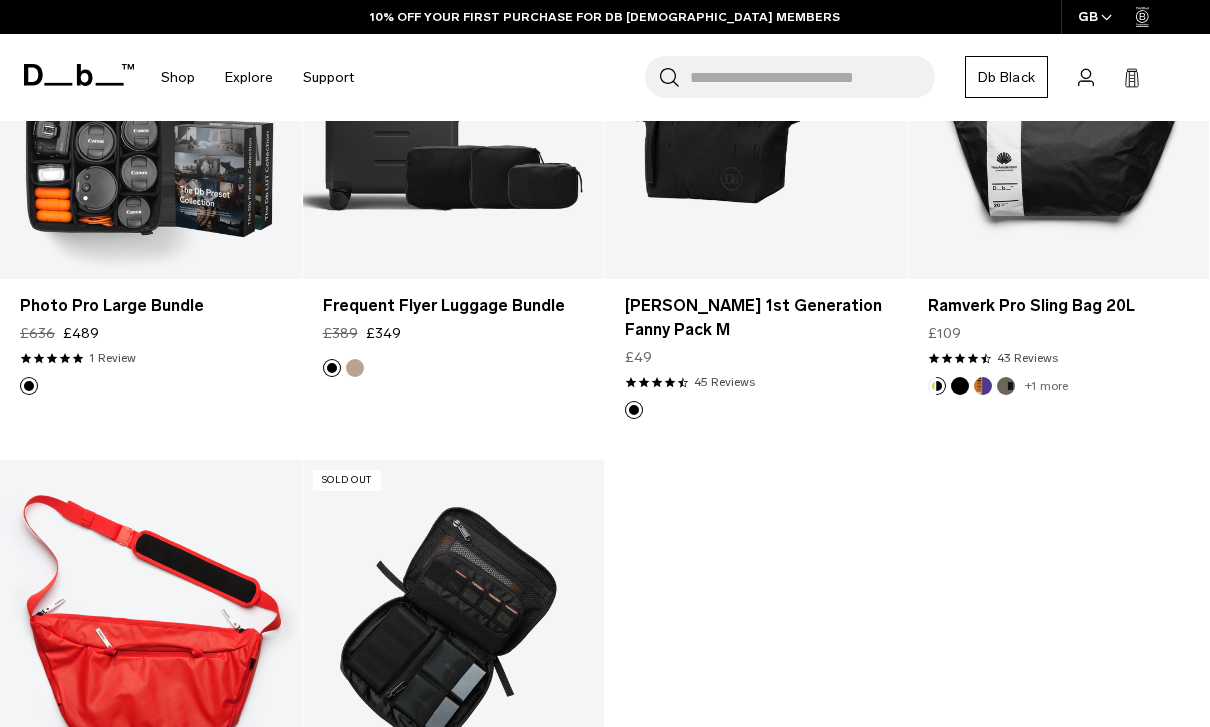 click at bounding box center (151, 627) 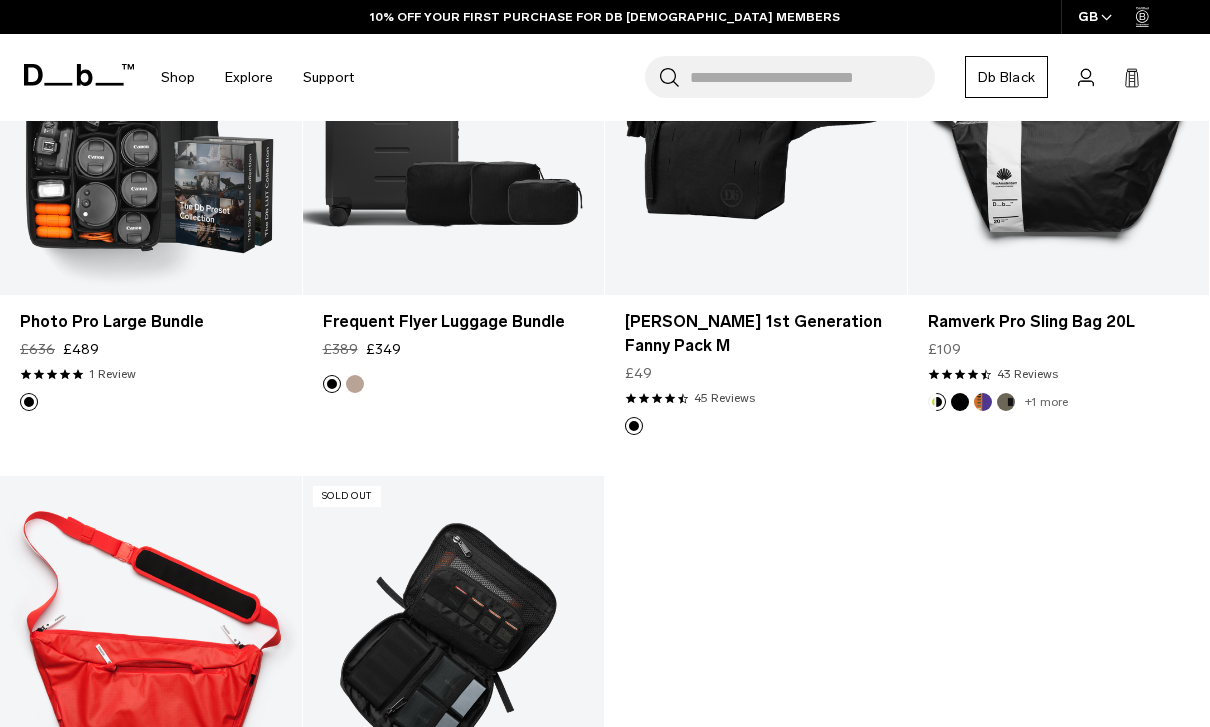 scroll, scrollTop: 3291, scrollLeft: 0, axis: vertical 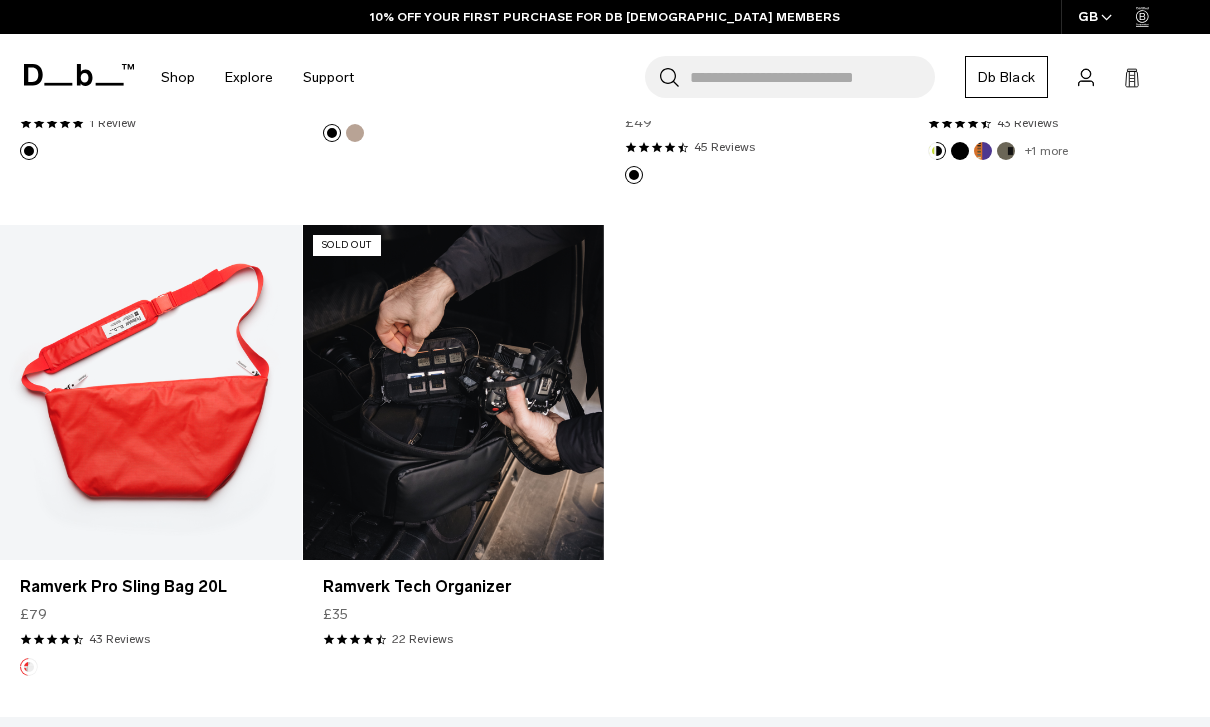 click at bounding box center [454, 392] 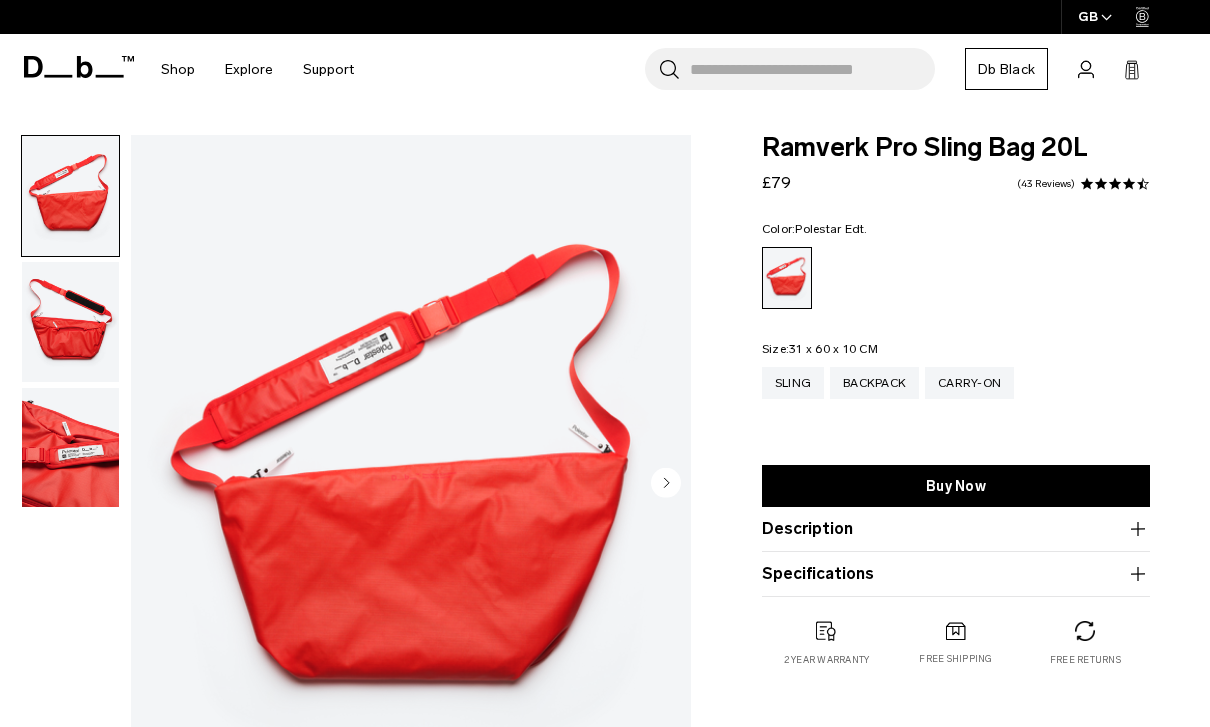 scroll, scrollTop: 0, scrollLeft: 0, axis: both 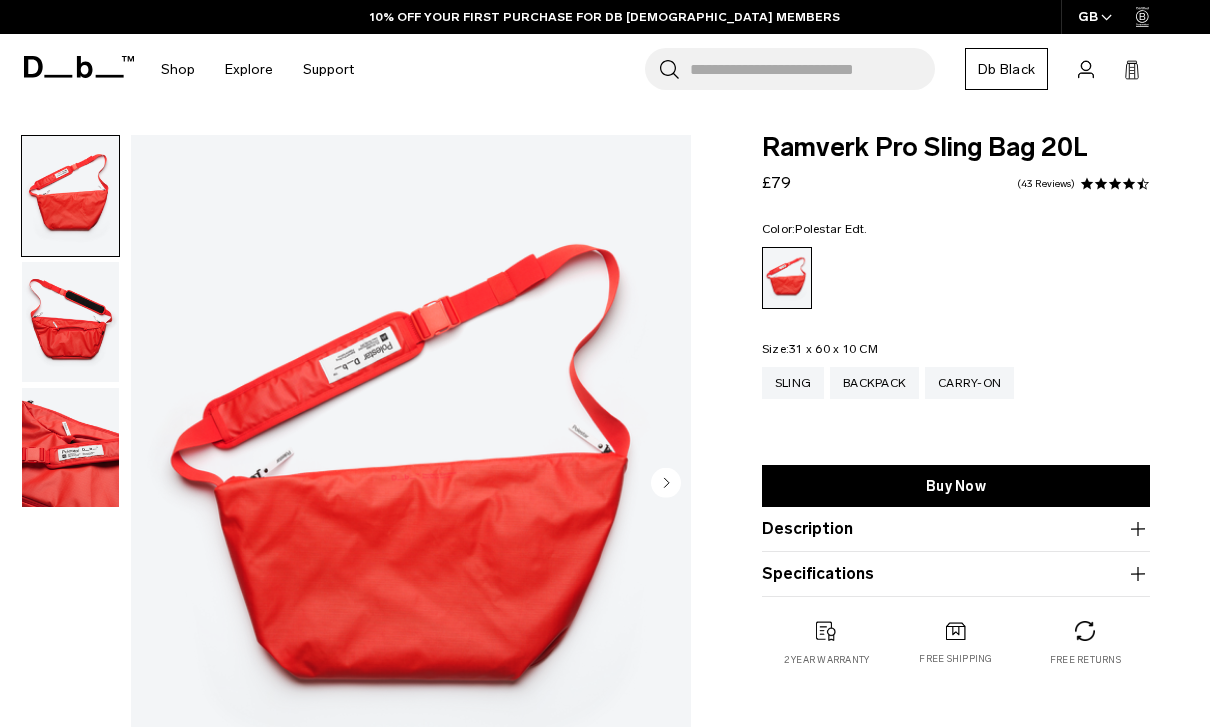 click at bounding box center (70, 322) 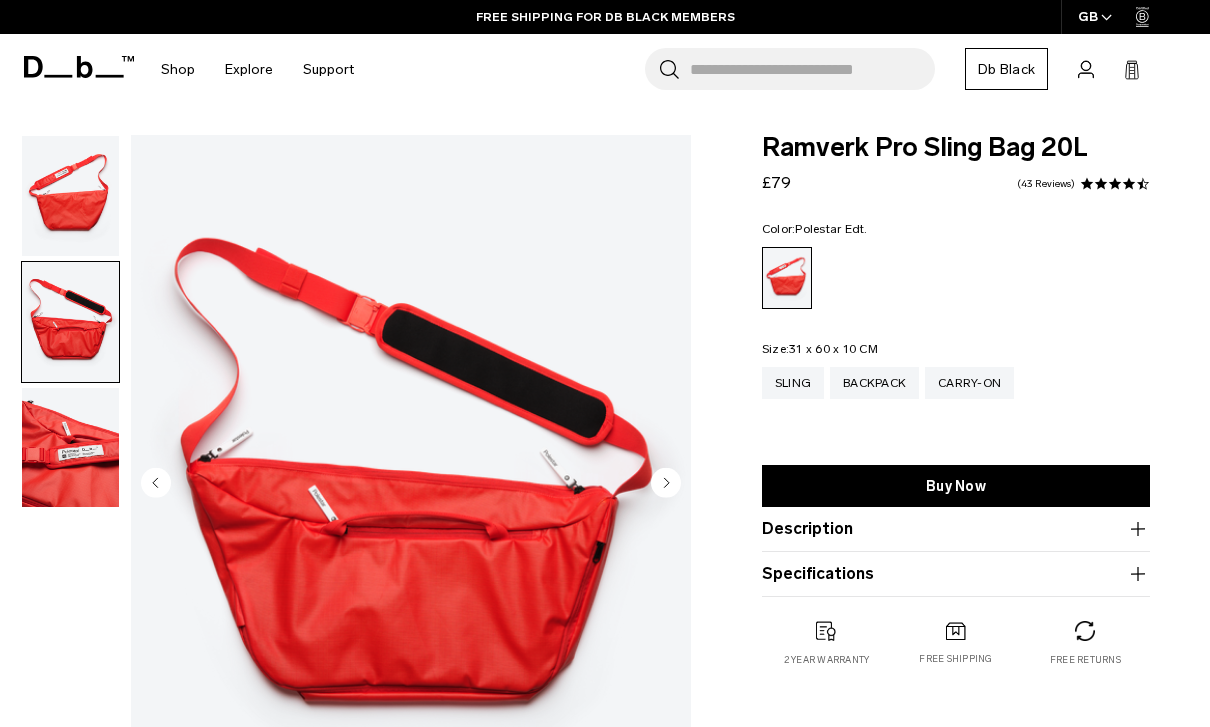 click at bounding box center (70, 448) 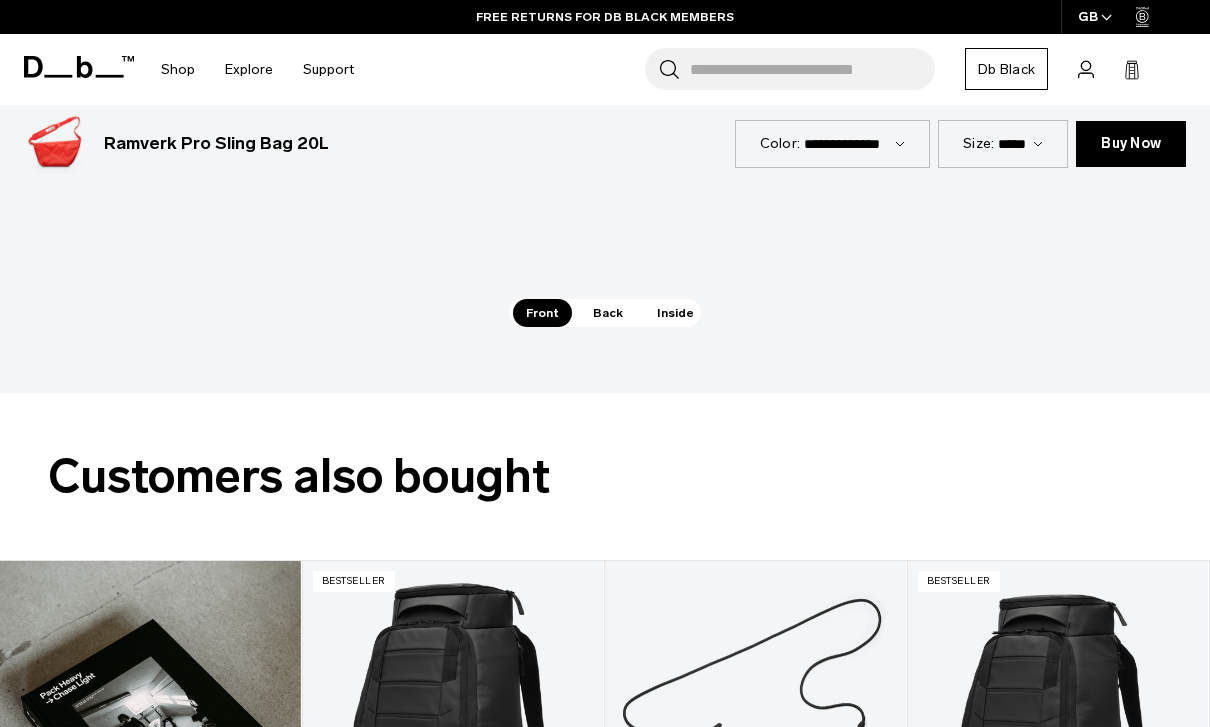scroll, scrollTop: 2776, scrollLeft: 0, axis: vertical 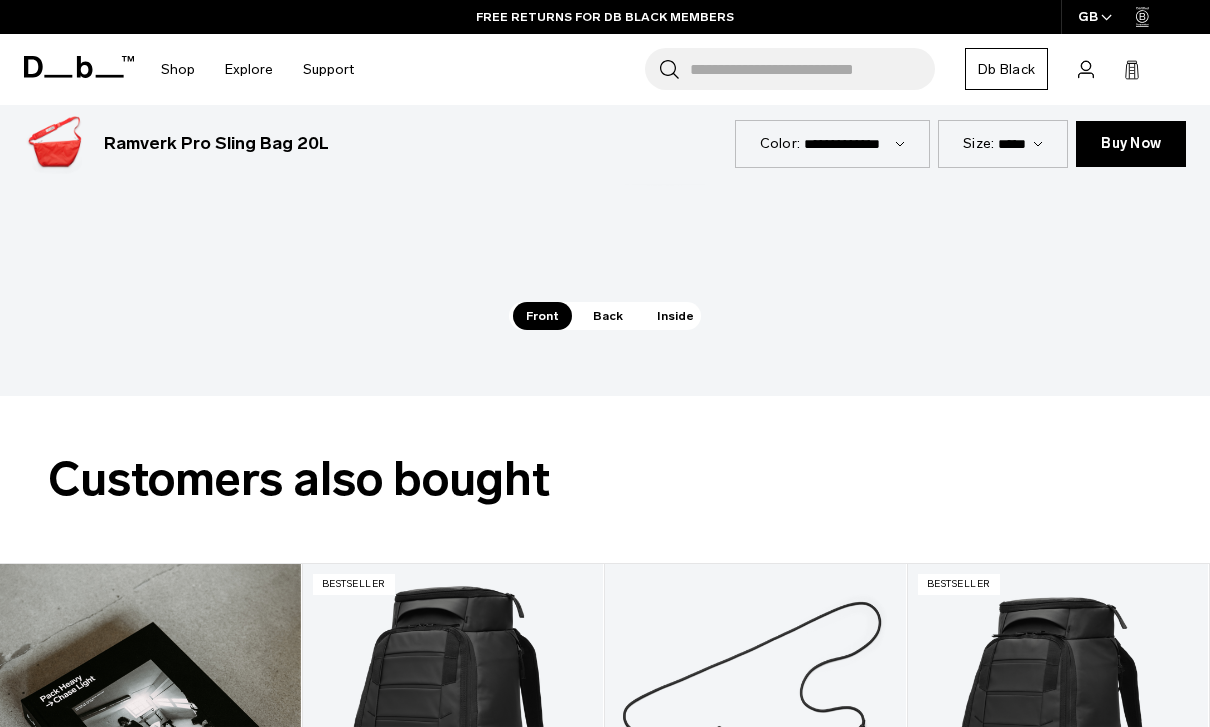 click on "Back" at bounding box center [608, 316] 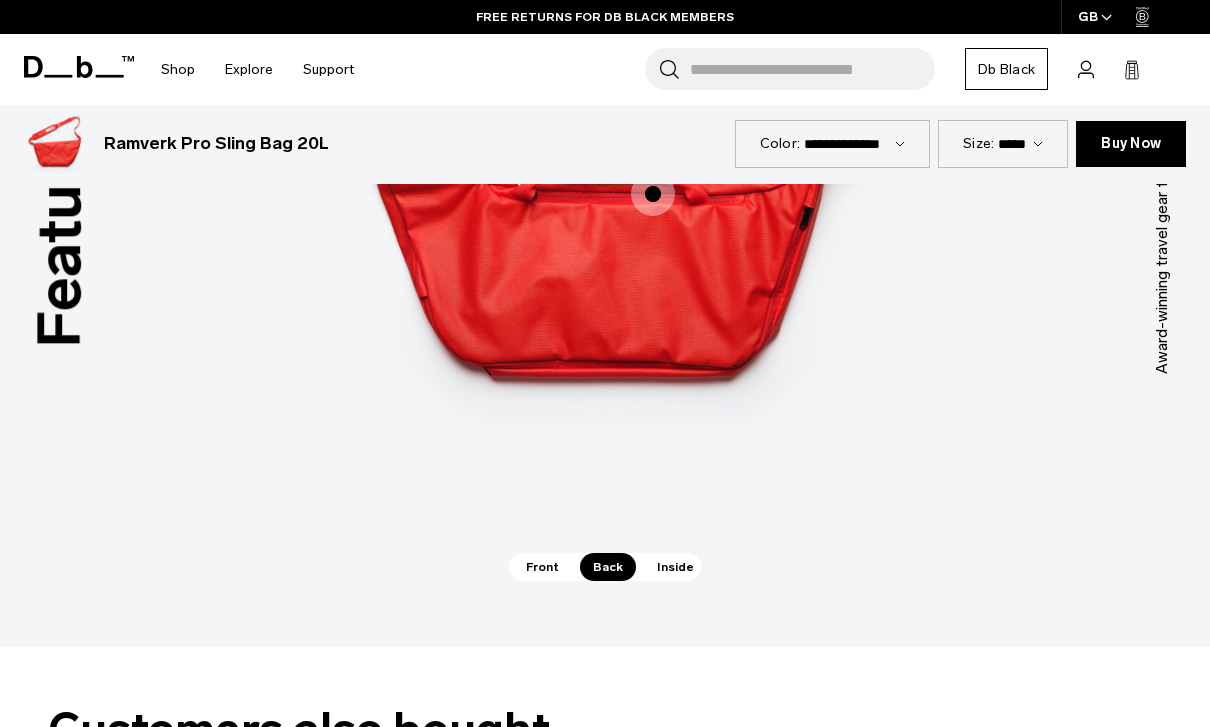 click on "Inside" at bounding box center [675, 567] 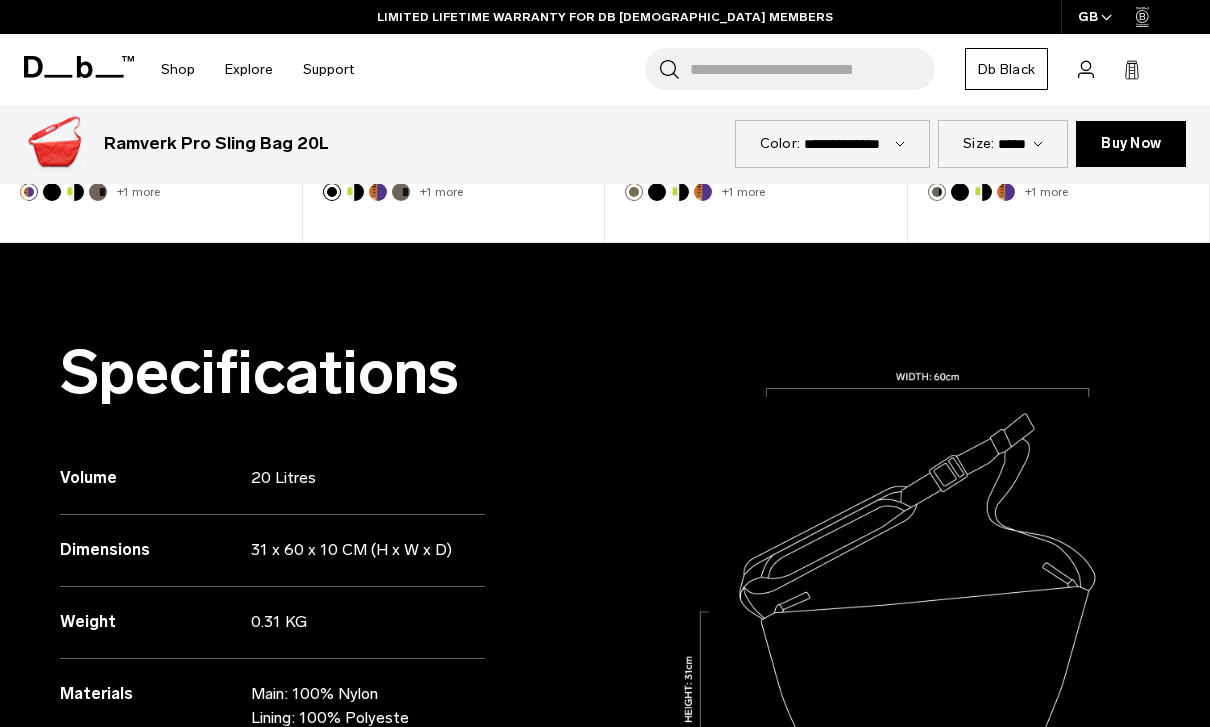scroll, scrollTop: 0, scrollLeft: 0, axis: both 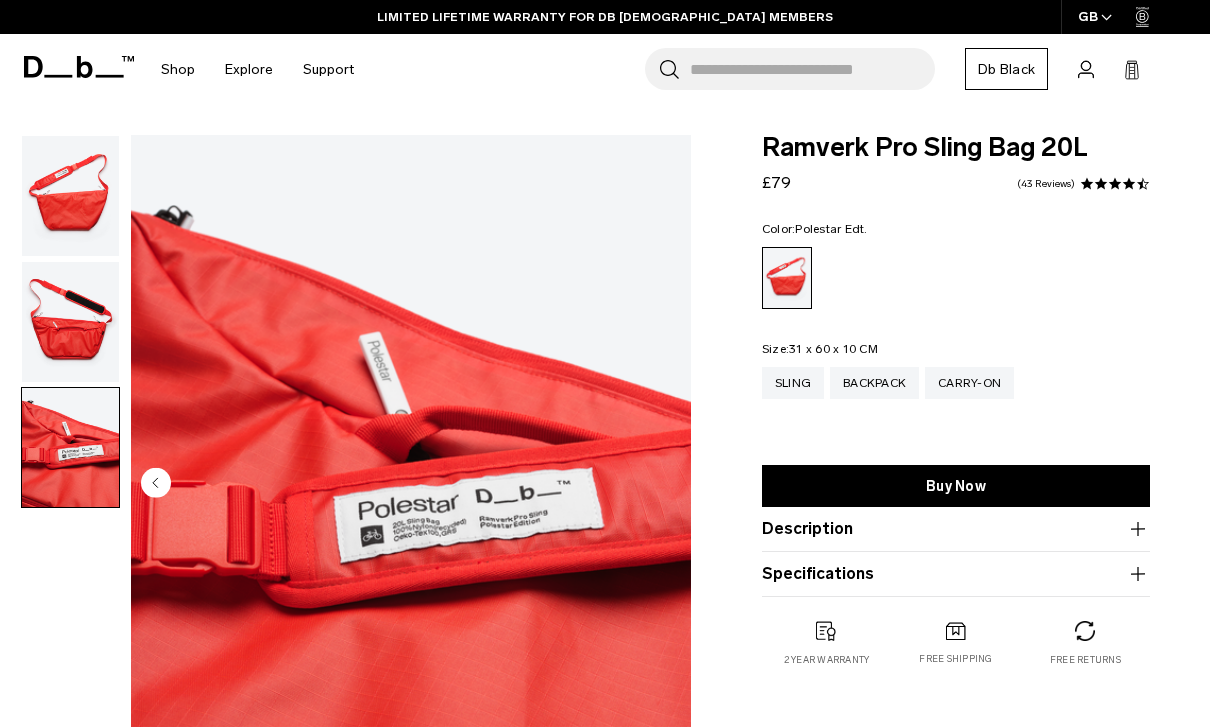 click at bounding box center (70, 196) 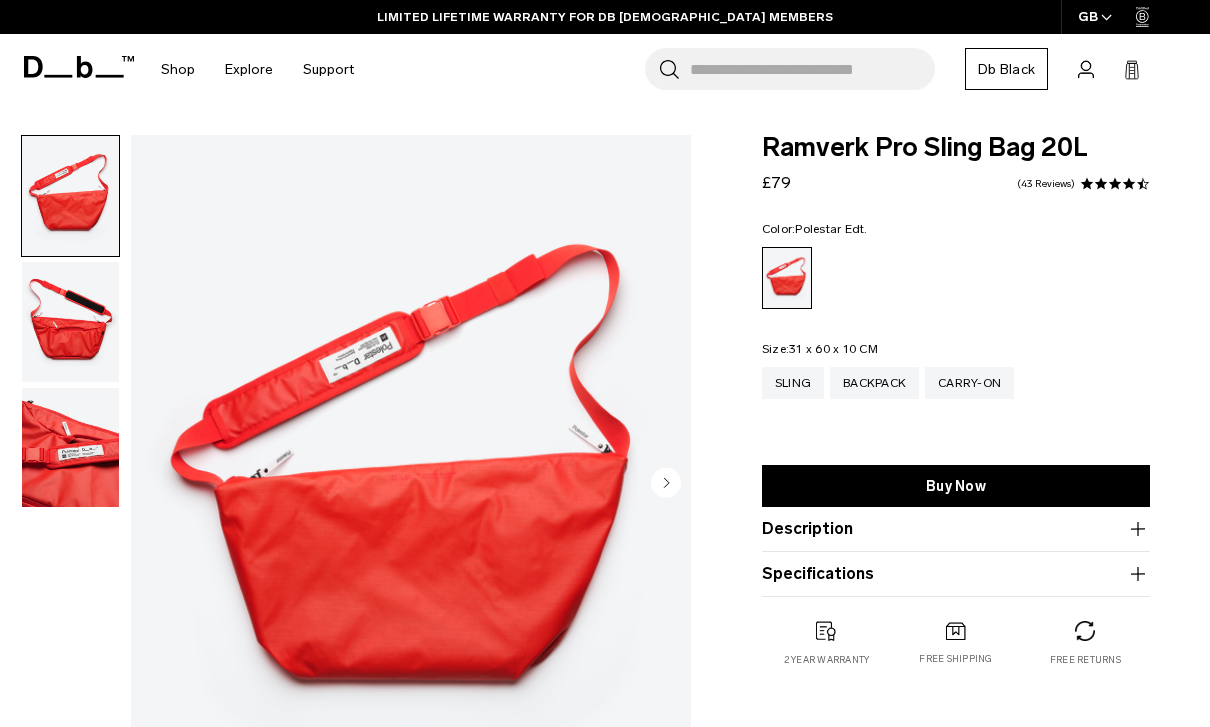 click at bounding box center [70, 196] 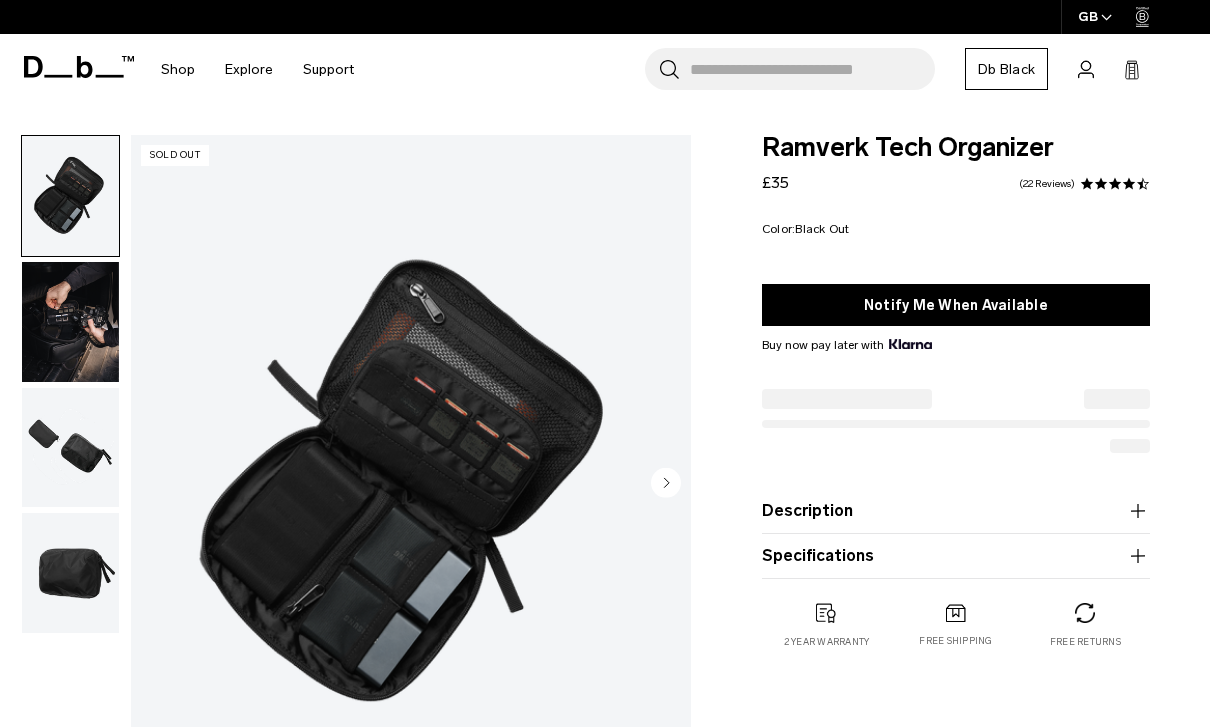 scroll, scrollTop: 0, scrollLeft: 0, axis: both 